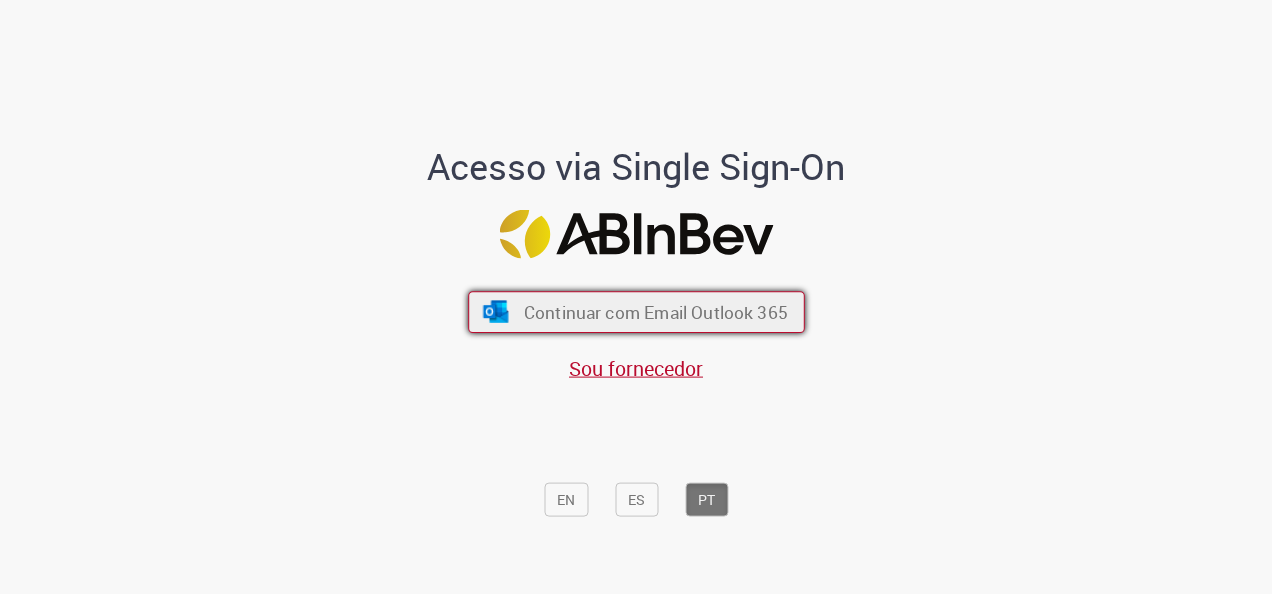 scroll, scrollTop: 0, scrollLeft: 0, axis: both 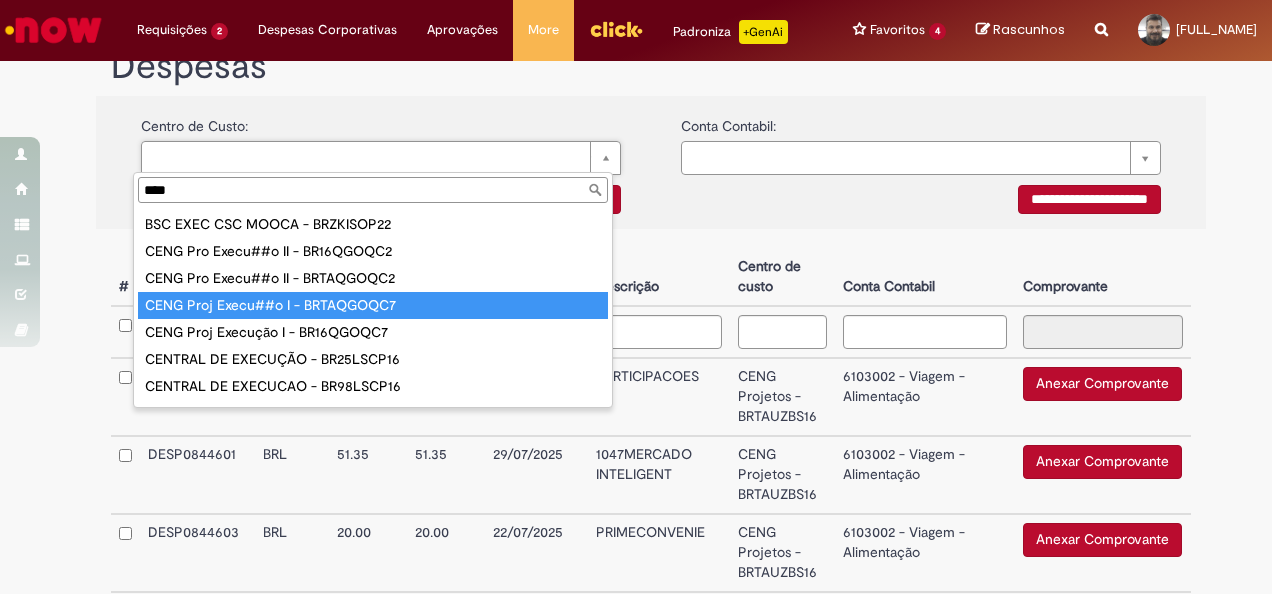type on "****" 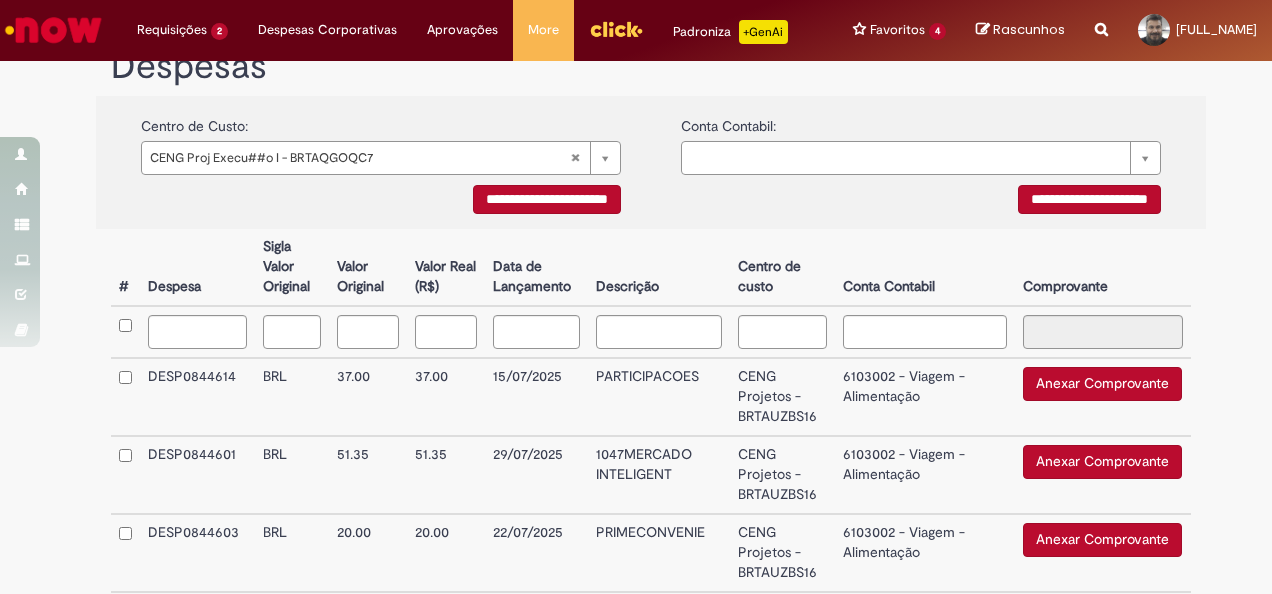 click on "**********" at bounding box center (547, 199) 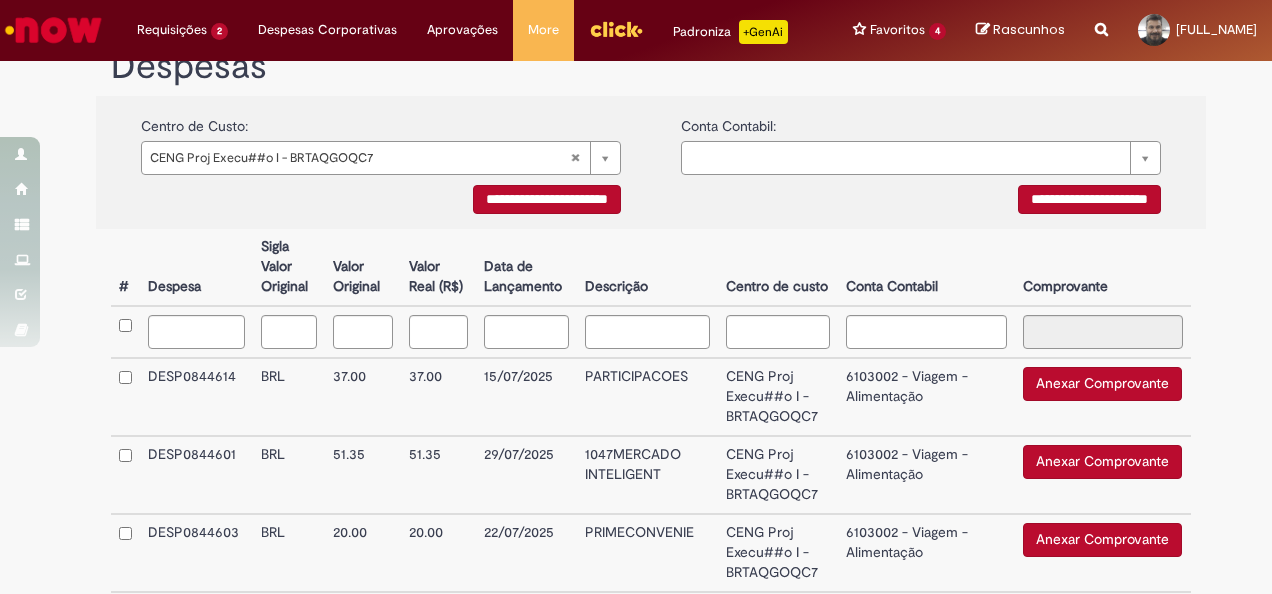 click on "**********" at bounding box center (921, 202) 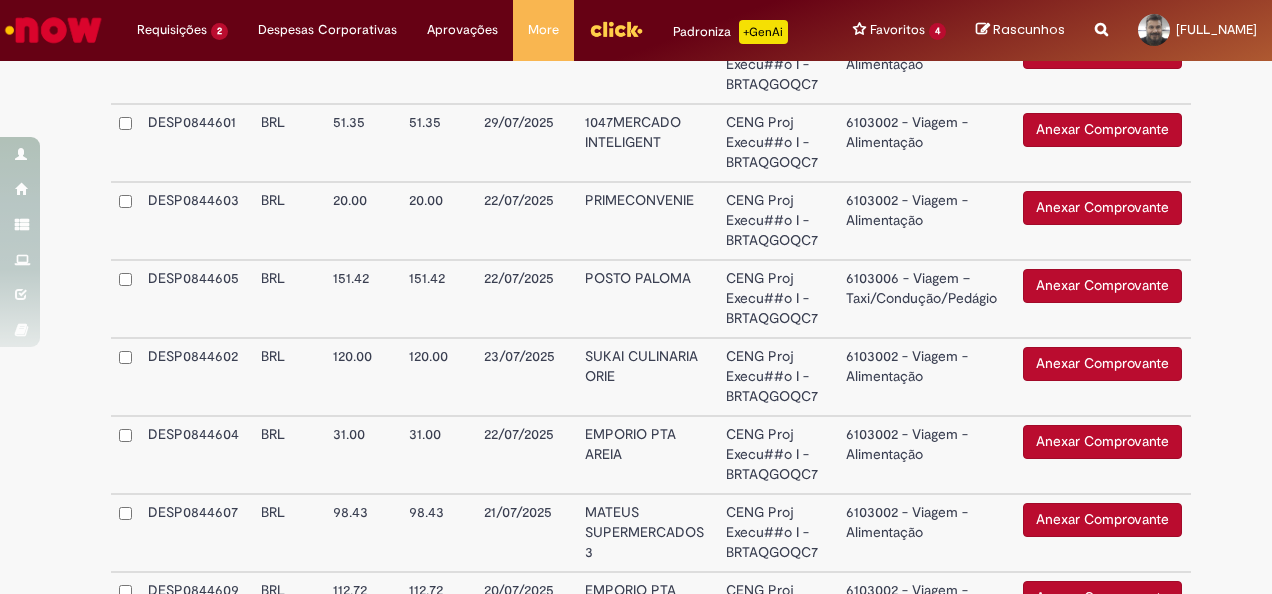 scroll, scrollTop: 733, scrollLeft: 0, axis: vertical 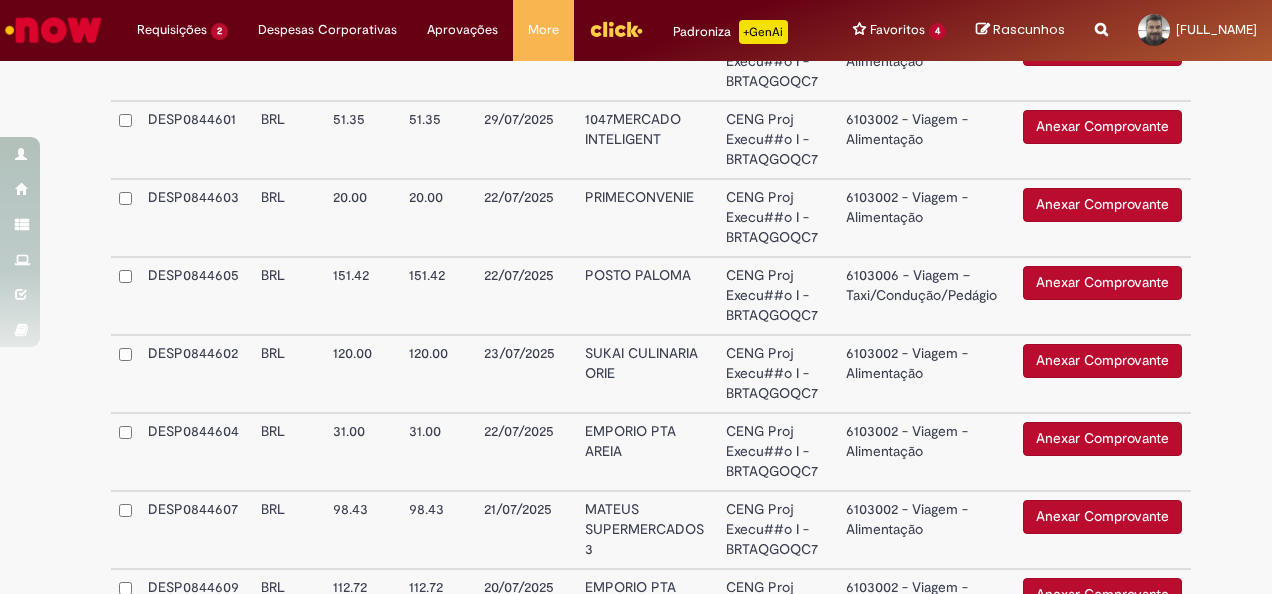 click on "6103006 - Viagem – Taxi/Condução/Pedágio" at bounding box center [926, 296] 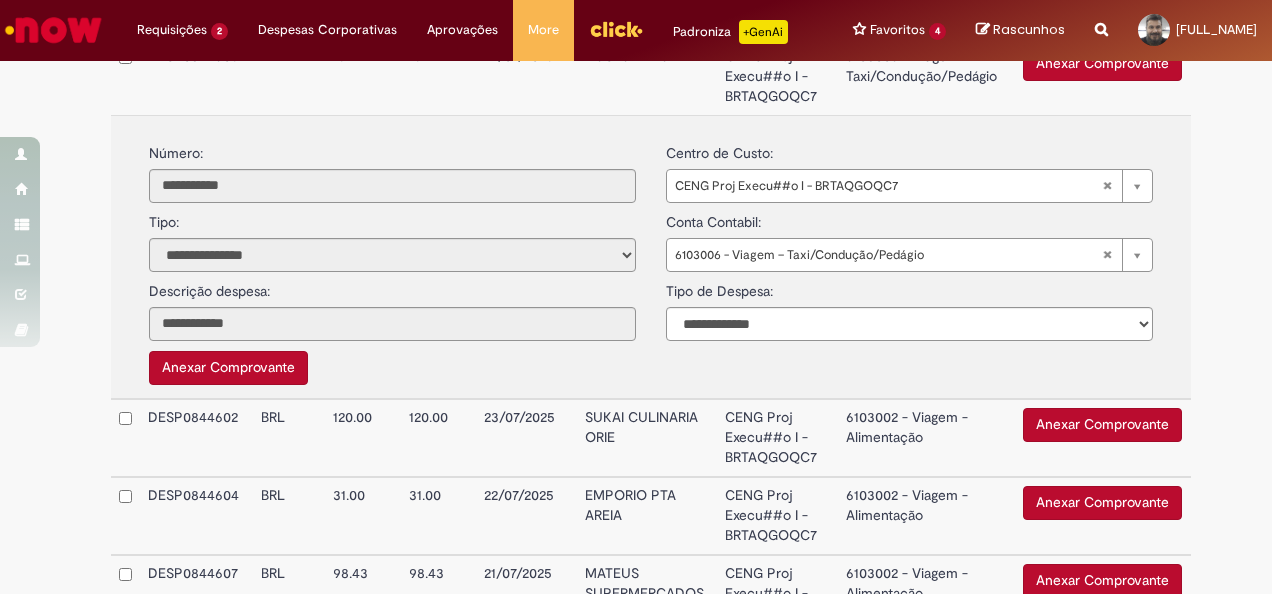 scroll, scrollTop: 964, scrollLeft: 0, axis: vertical 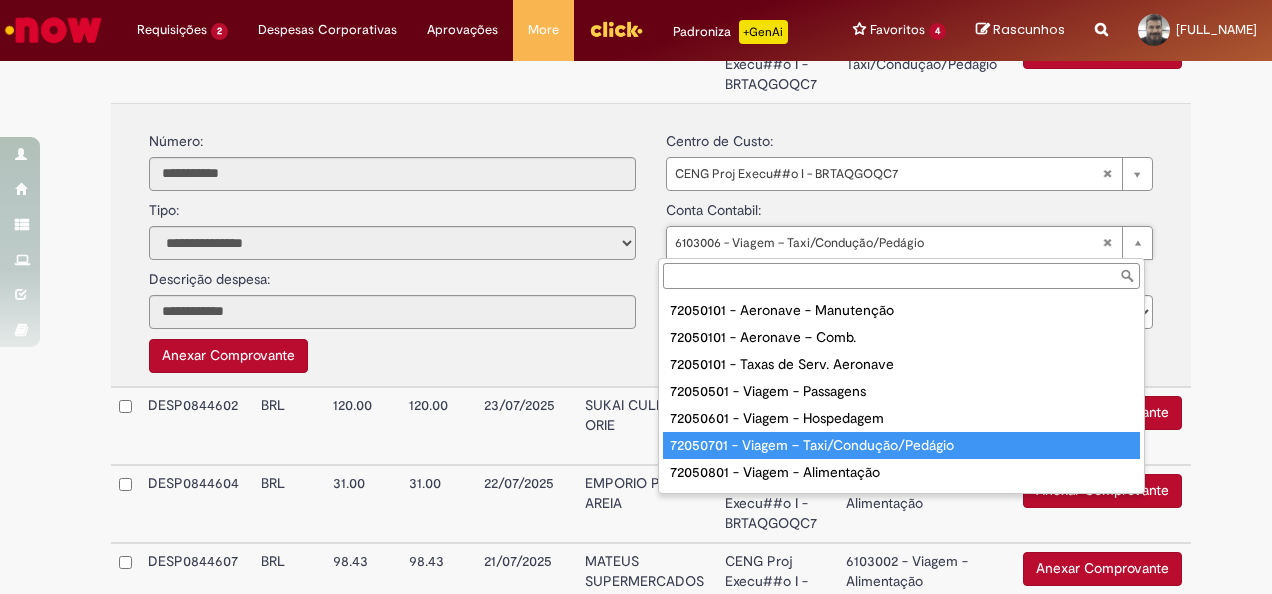 type on "**********" 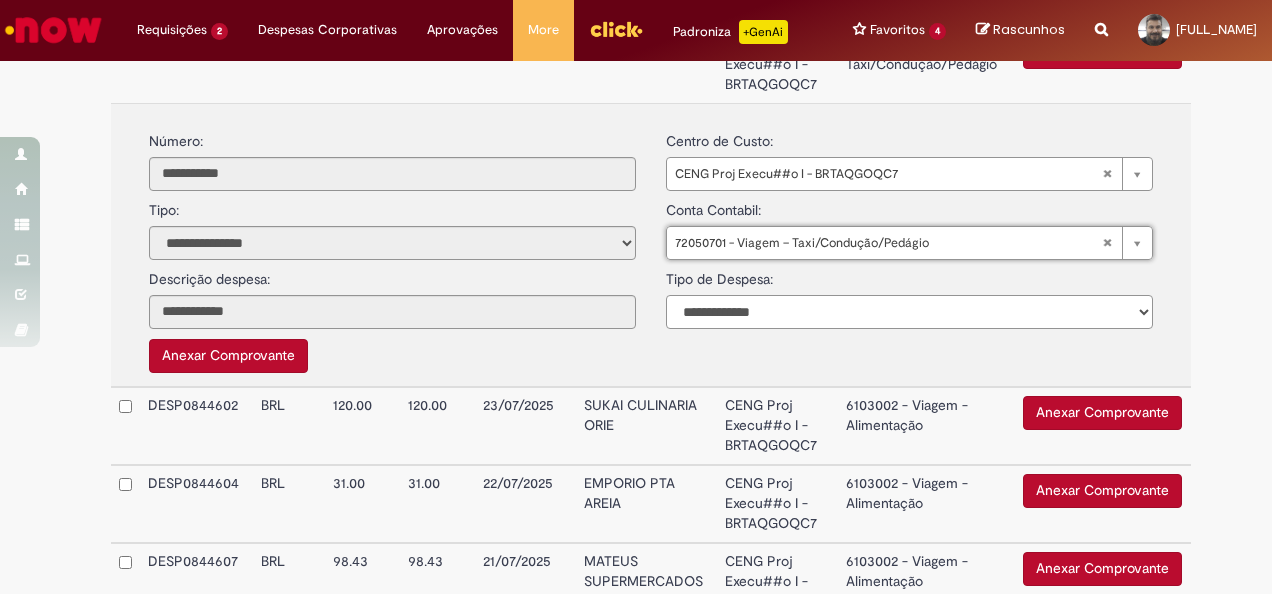 click on "**********" at bounding box center (909, 312) 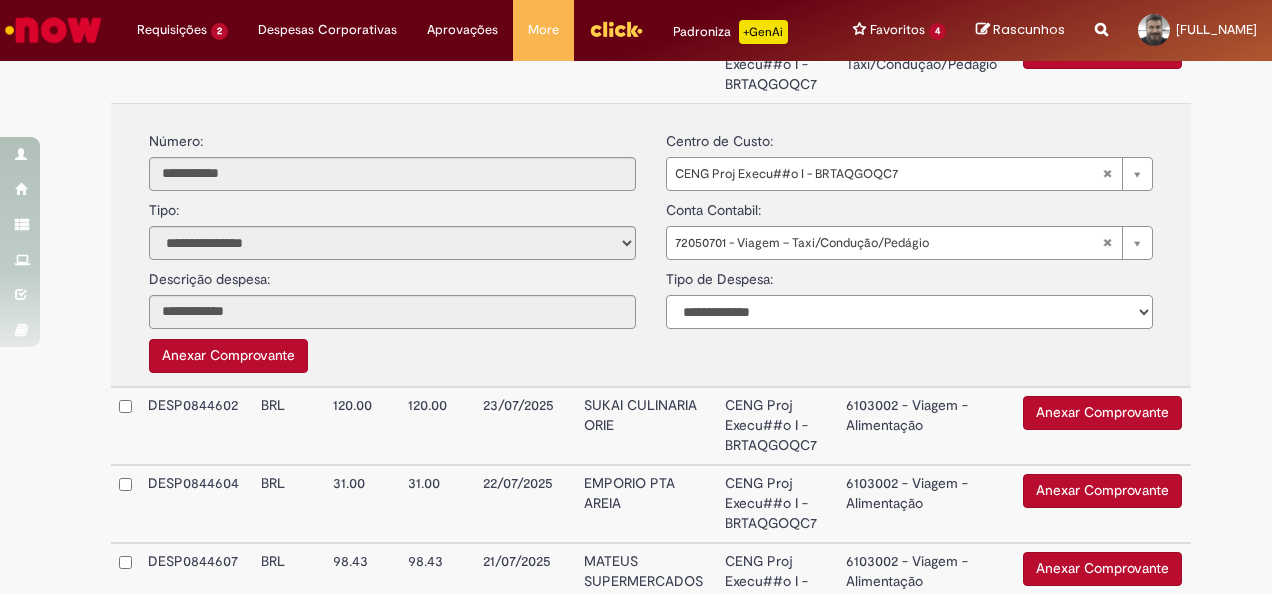 select on "*" 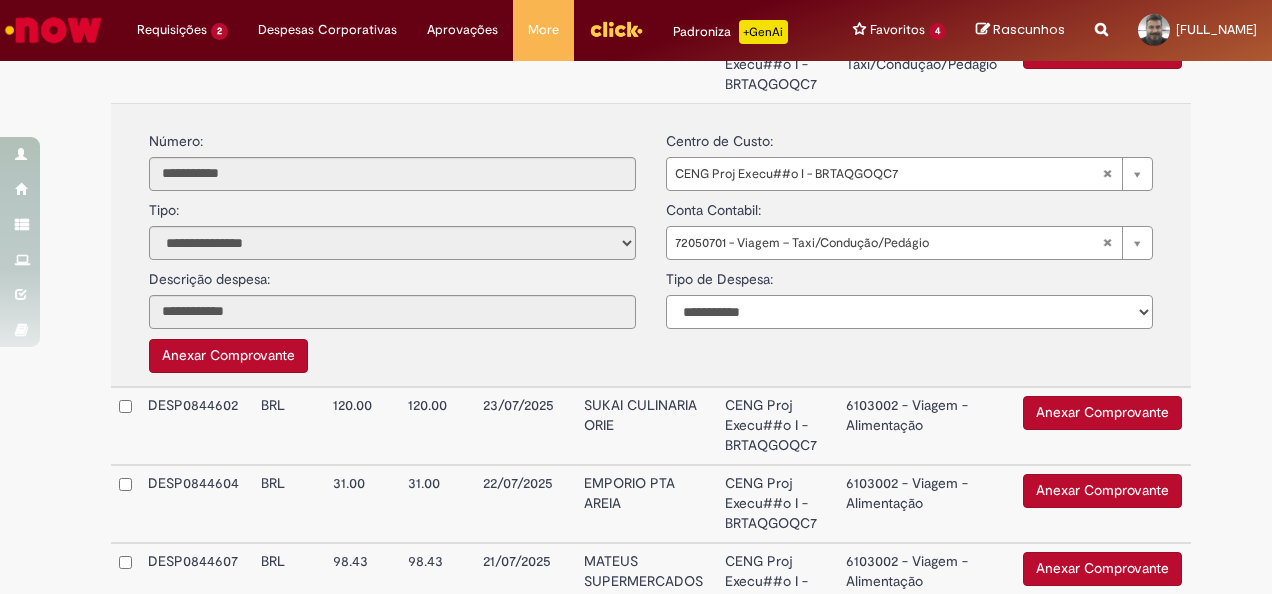 click on "**********" at bounding box center [909, 312] 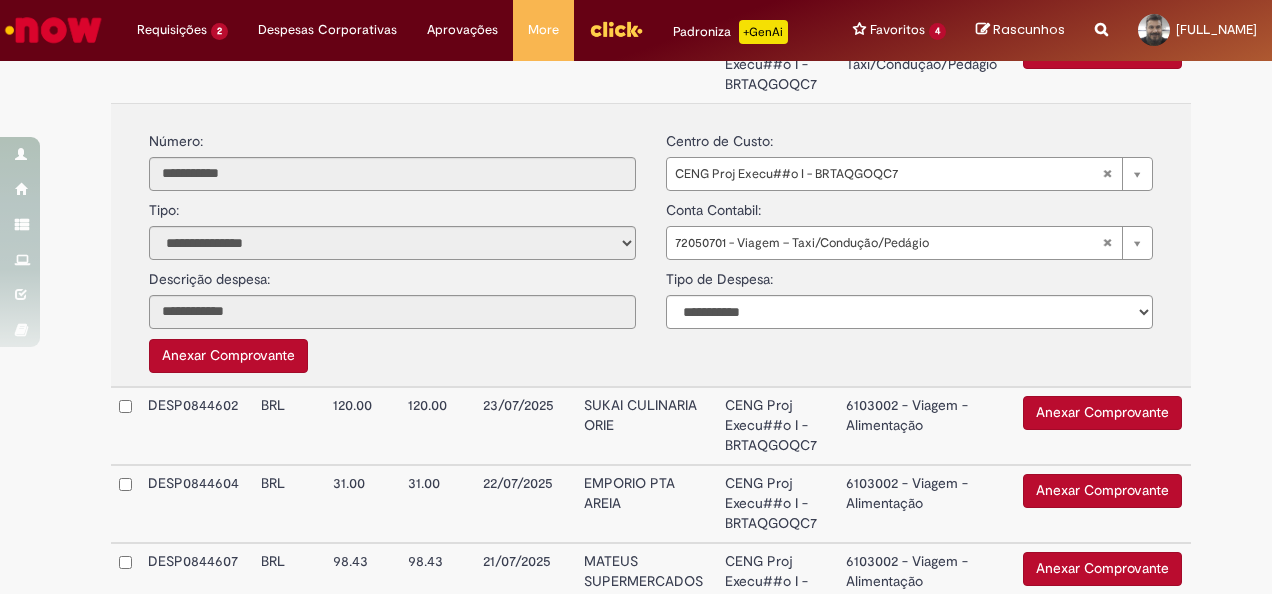 click on "Funcionario:   [NAME]   ID Funcionario:   [ID]   Protocolo:   [PROTOCOL]   Aprovadores:
Data de Abertura:   [DATE]   Valor Total (R$)     [AMOUNT]   Processo:   [PROCESS]
Retorno SAP
Política de viagens   Eu Portador do Cartão de Viagem estou ciente de que todas as informações de Conta e Centro de Custo, e os recibos anexados estão de acordo com a política de viagem da Cia.
Concordo com os termos
Despesas
Centro de Custo:       CENG Proj Execu##o I - BRTAQGOQC7     [COST_CENTER]
[COST_CENTER]
Conta Contabil:       72050801 -  Viagem  -  Alimentação     [ACCOUNT]
[ACCOUNT]
#
Despesa
Sigla Valor Original
Valor Original
Valor Real (R$)
Data de Lançamento" at bounding box center [636, 211] 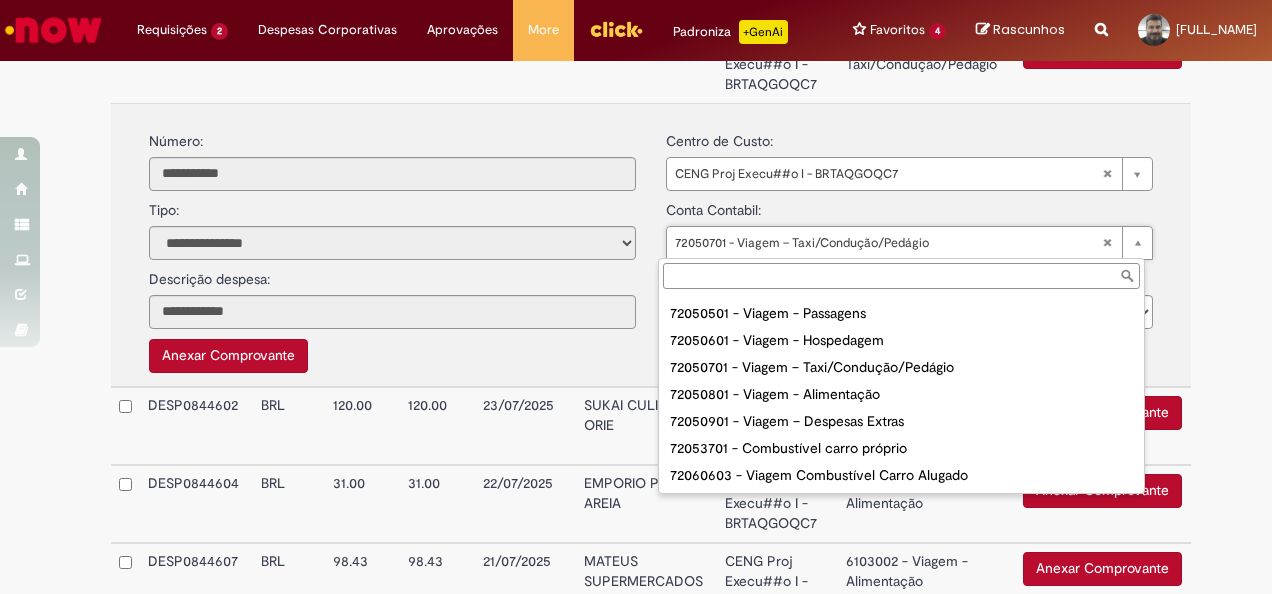 scroll, scrollTop: 80, scrollLeft: 0, axis: vertical 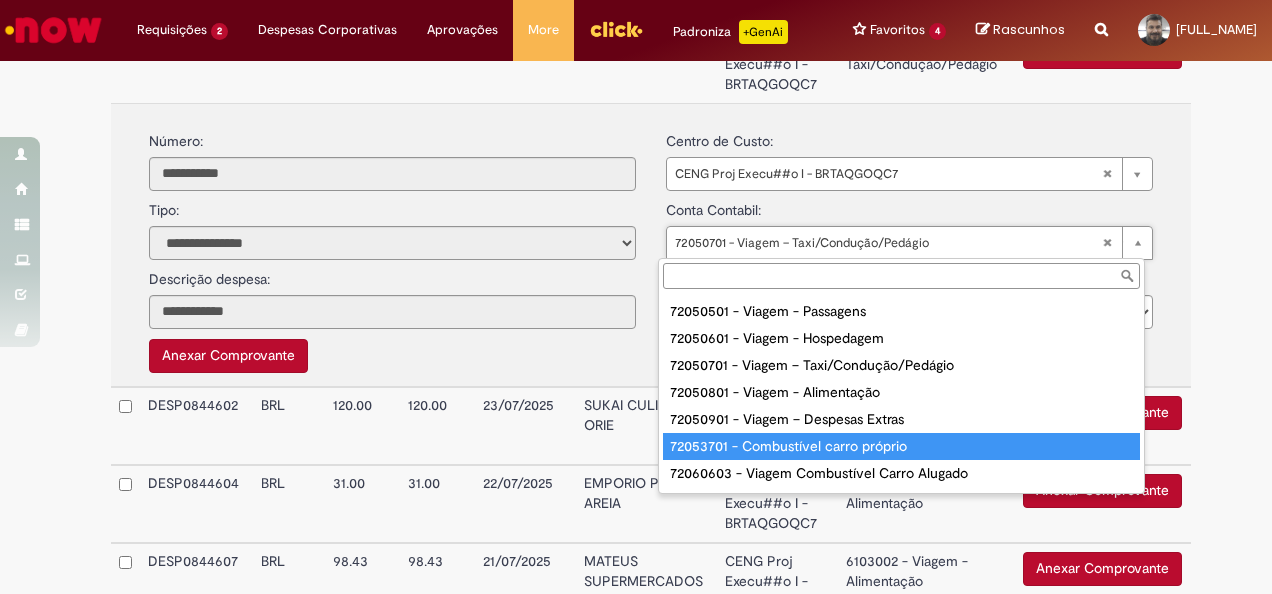 type on "**********" 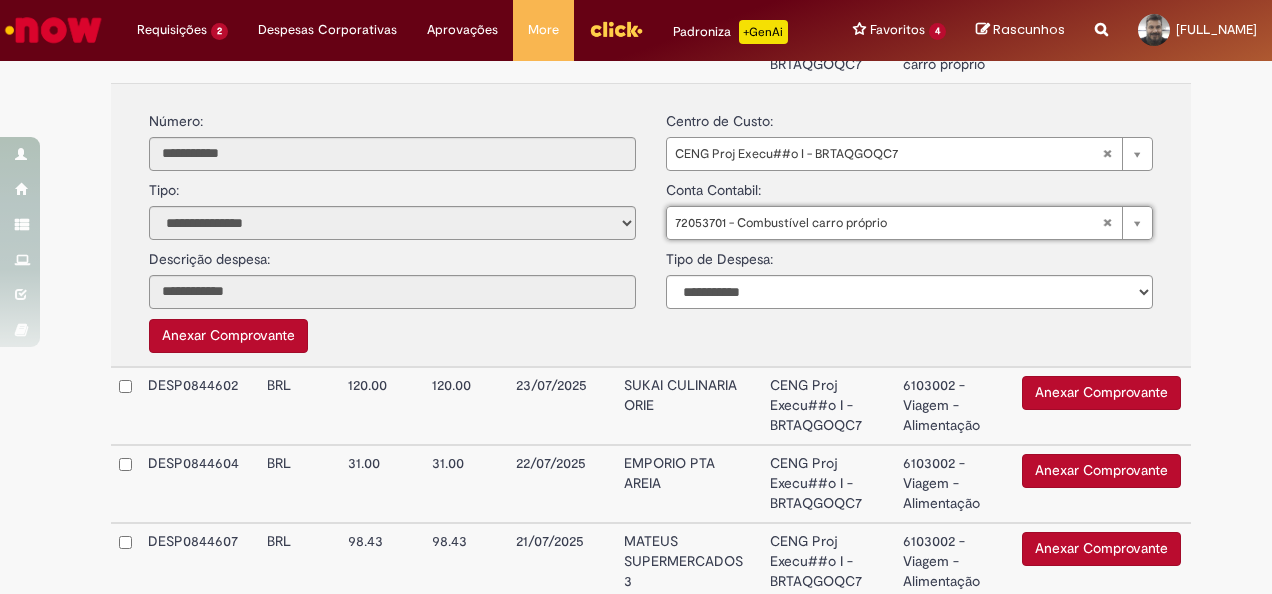 scroll, scrollTop: 944, scrollLeft: 0, axis: vertical 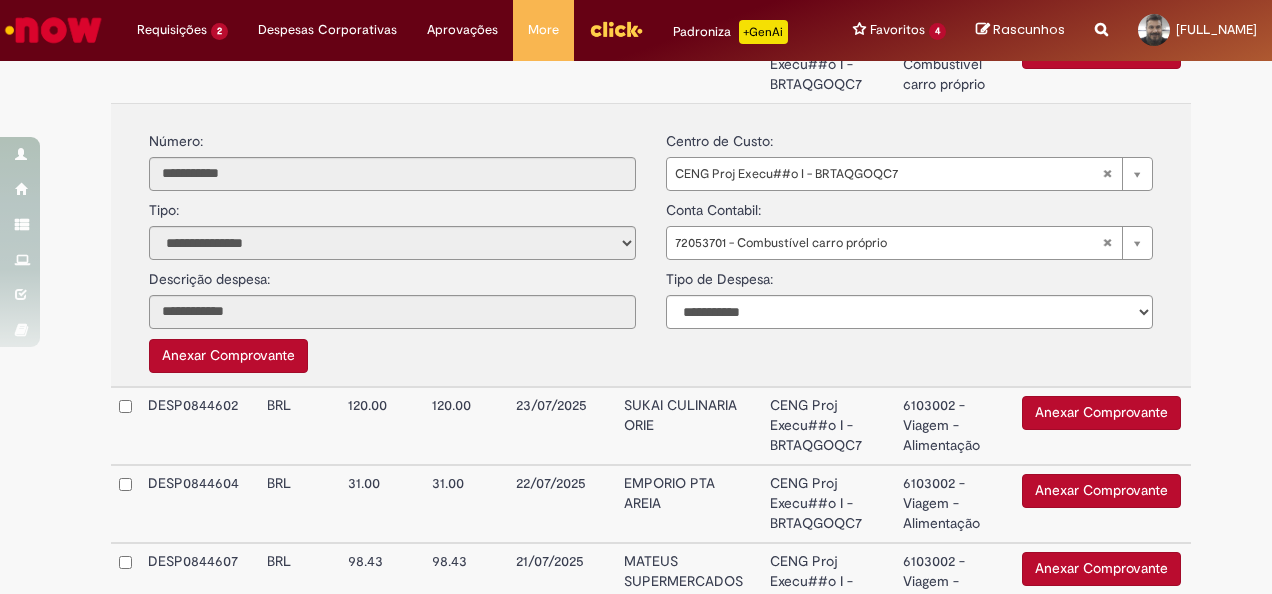 click on "Anexar Comprovante" at bounding box center [228, 356] 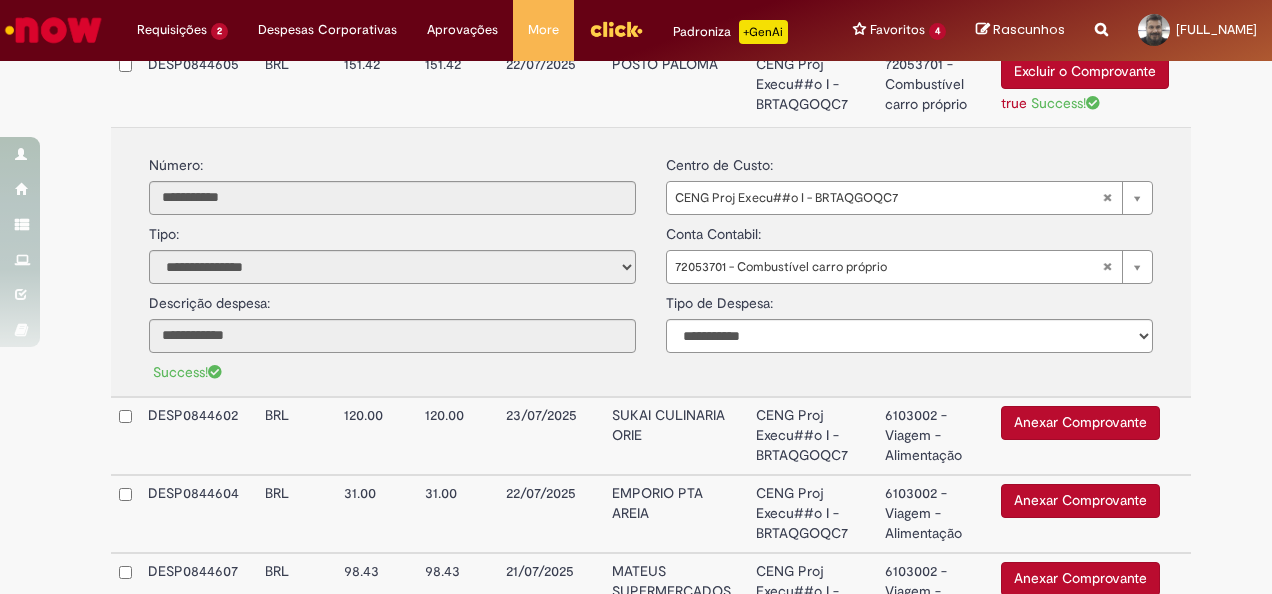 scroll, scrollTop: 964, scrollLeft: 0, axis: vertical 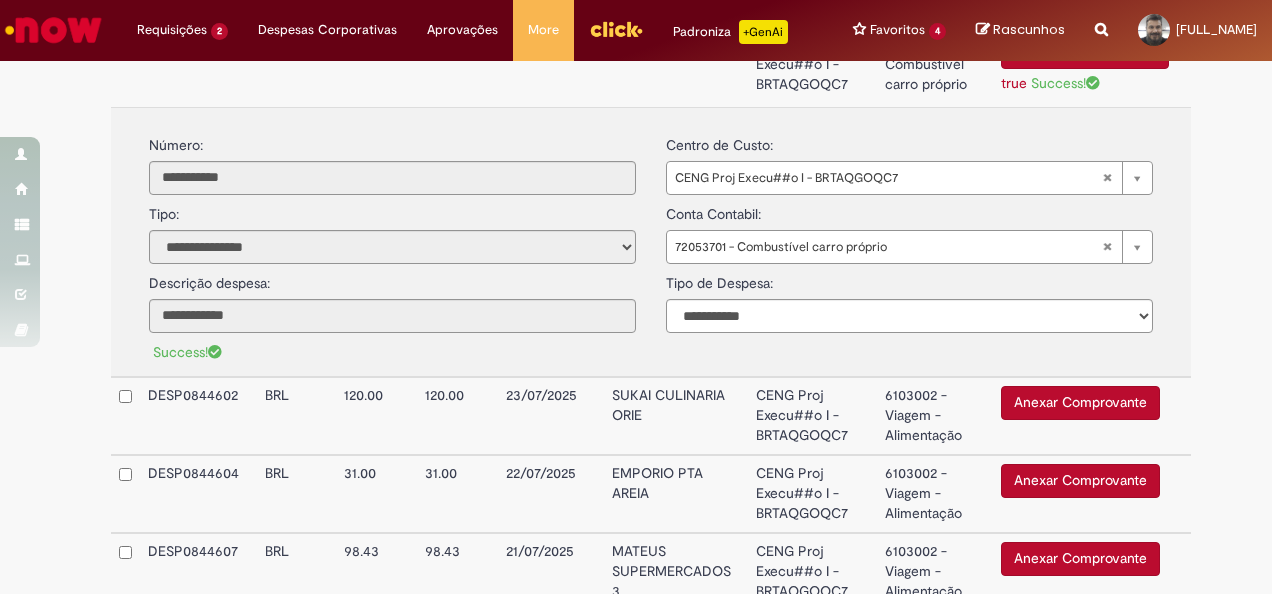 click on "Excluir o Comprovante       true    Success!" at bounding box center [1092, 66] 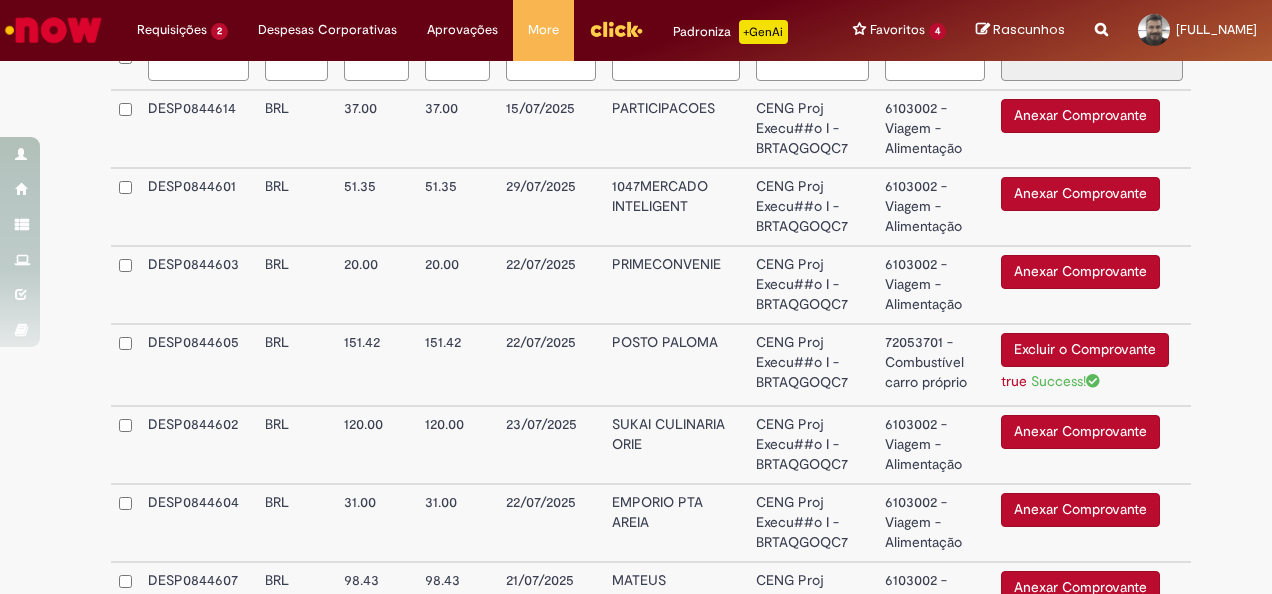 scroll, scrollTop: 701, scrollLeft: 0, axis: vertical 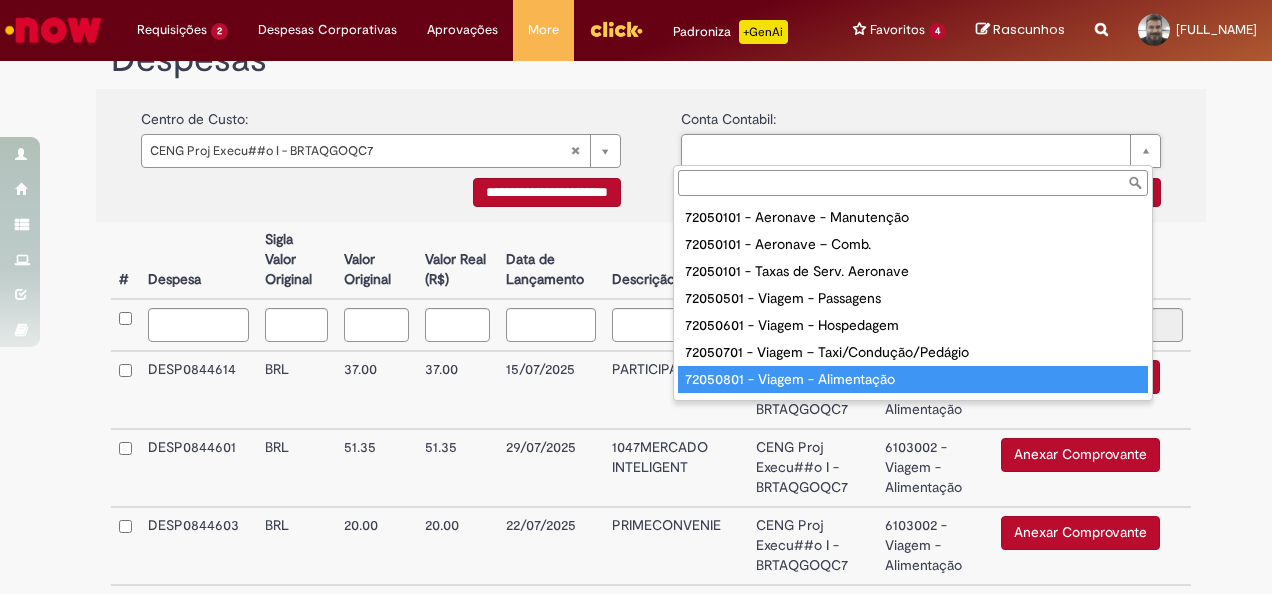 type on "**********" 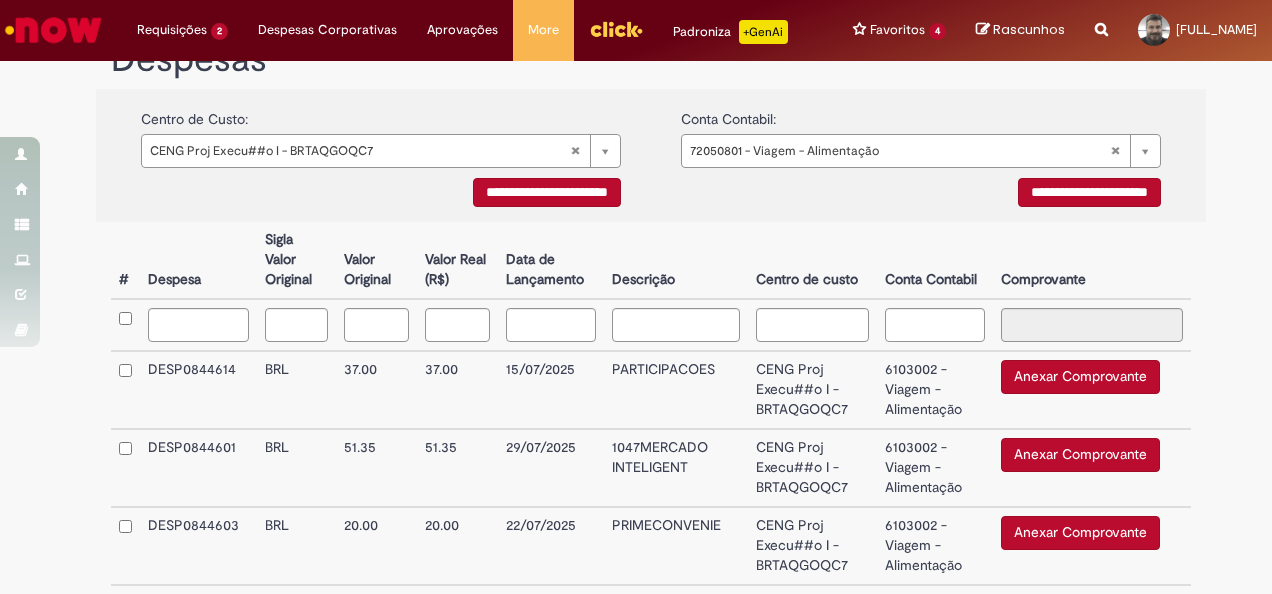 click on "**********" at bounding box center [1089, 192] 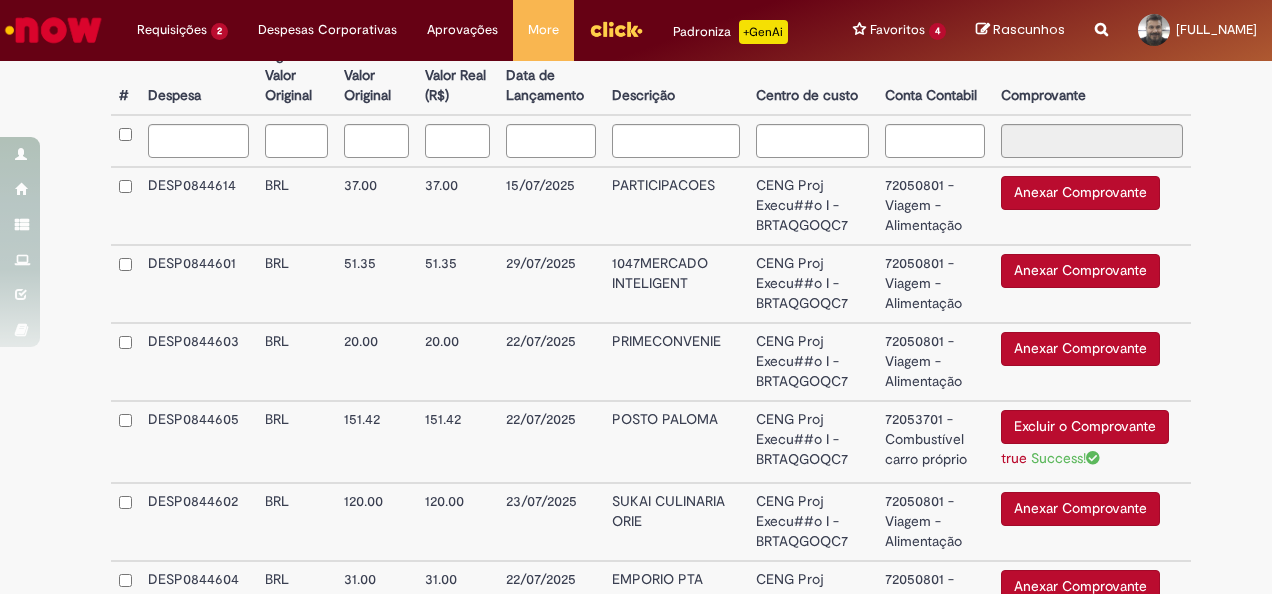 scroll, scrollTop: 586, scrollLeft: 0, axis: vertical 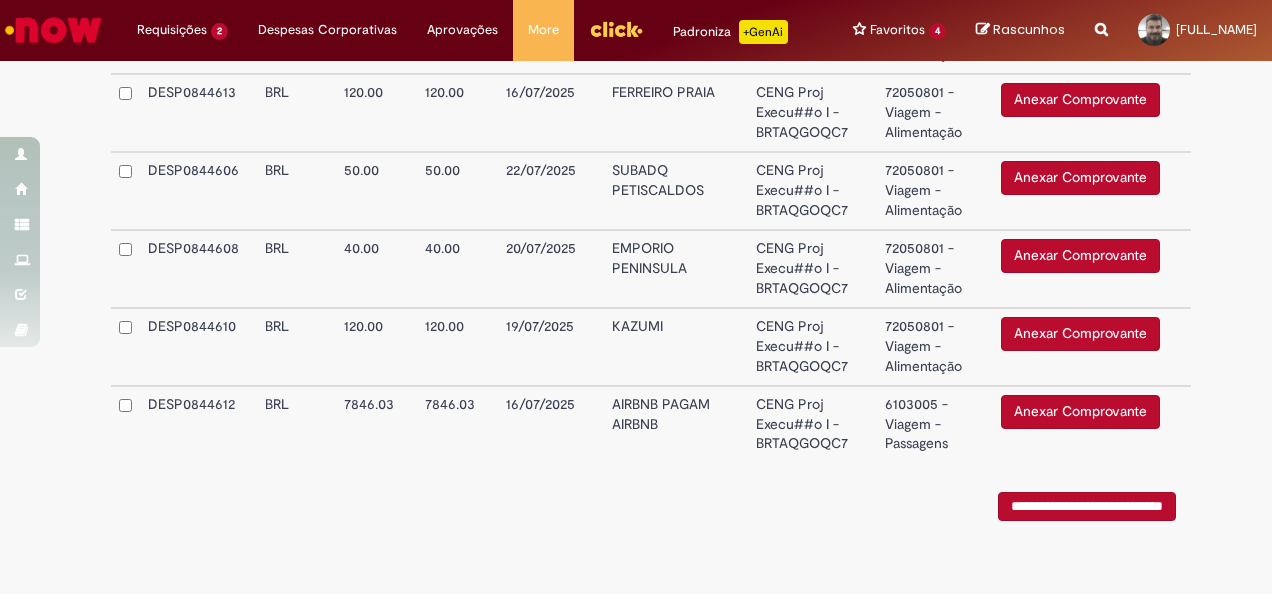 click on "6103005 - Viagem - Passagens" at bounding box center [935, 424] 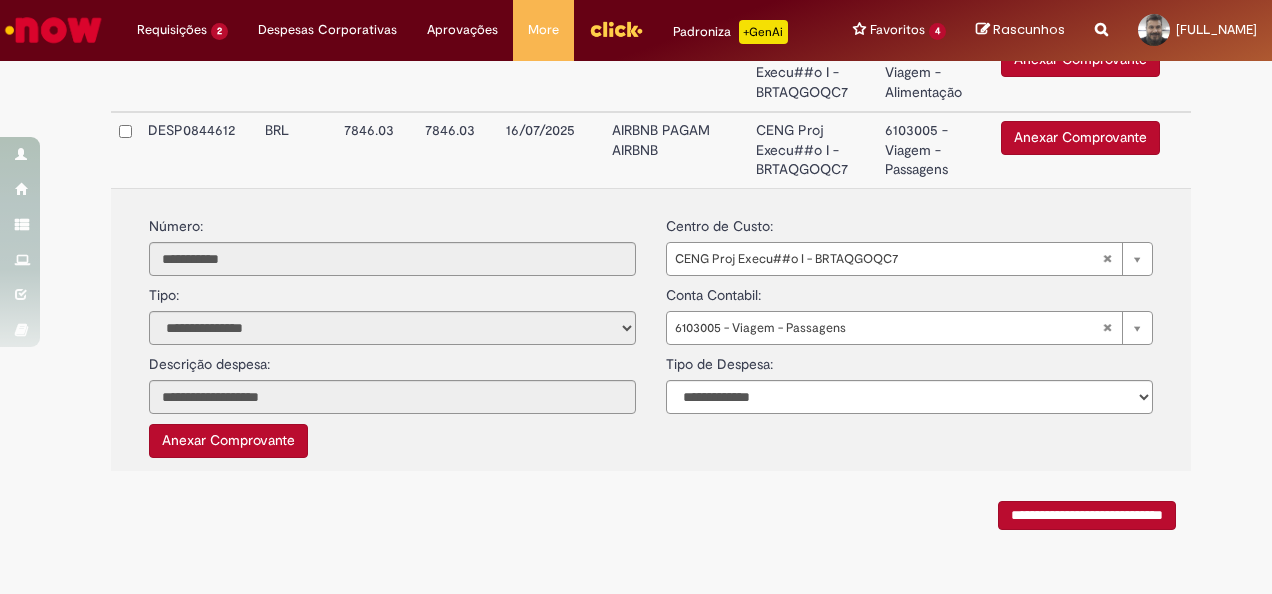 scroll, scrollTop: 1665, scrollLeft: 0, axis: vertical 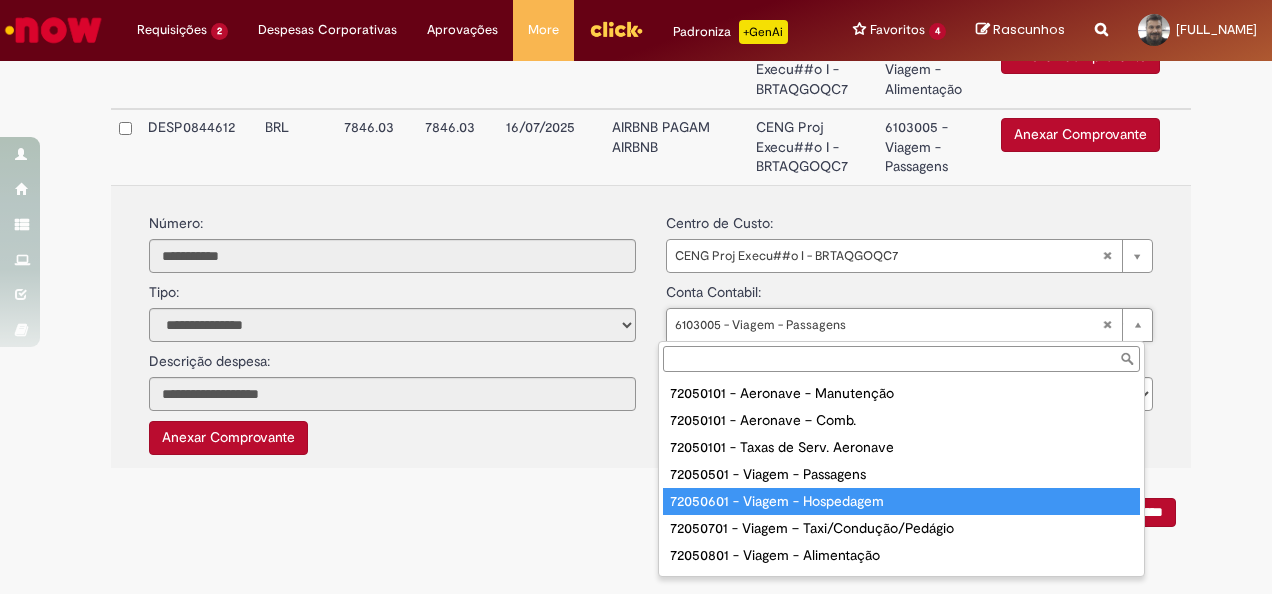 type on "**********" 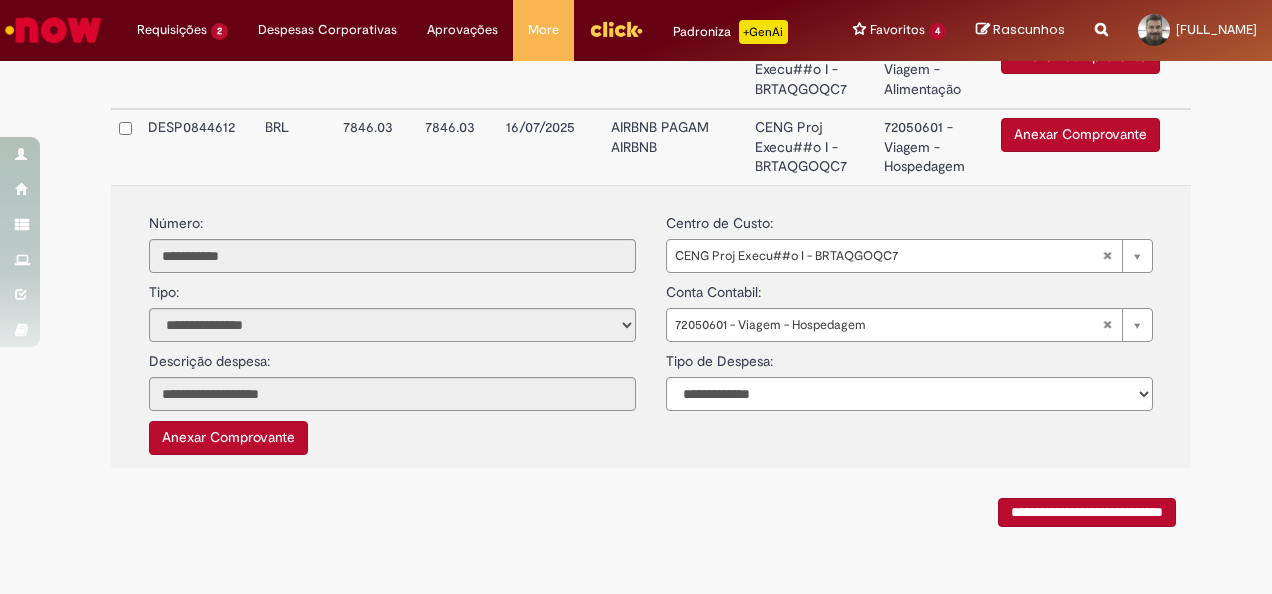 click on "**********" at bounding box center [909, 394] 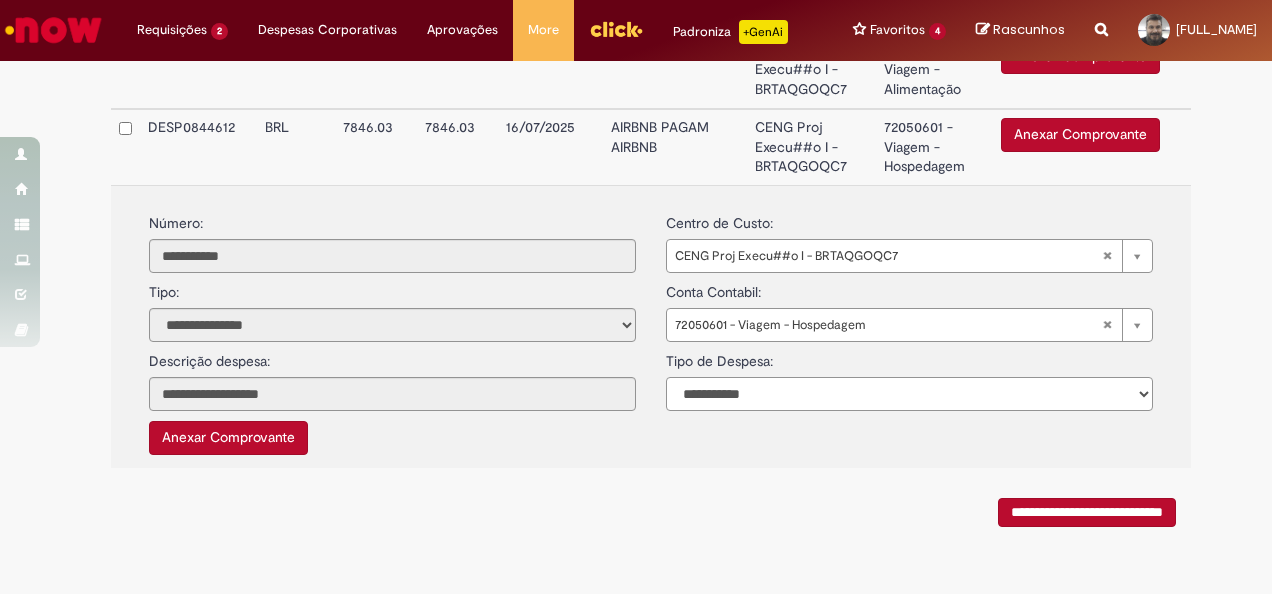 click on "**********" at bounding box center (909, 394) 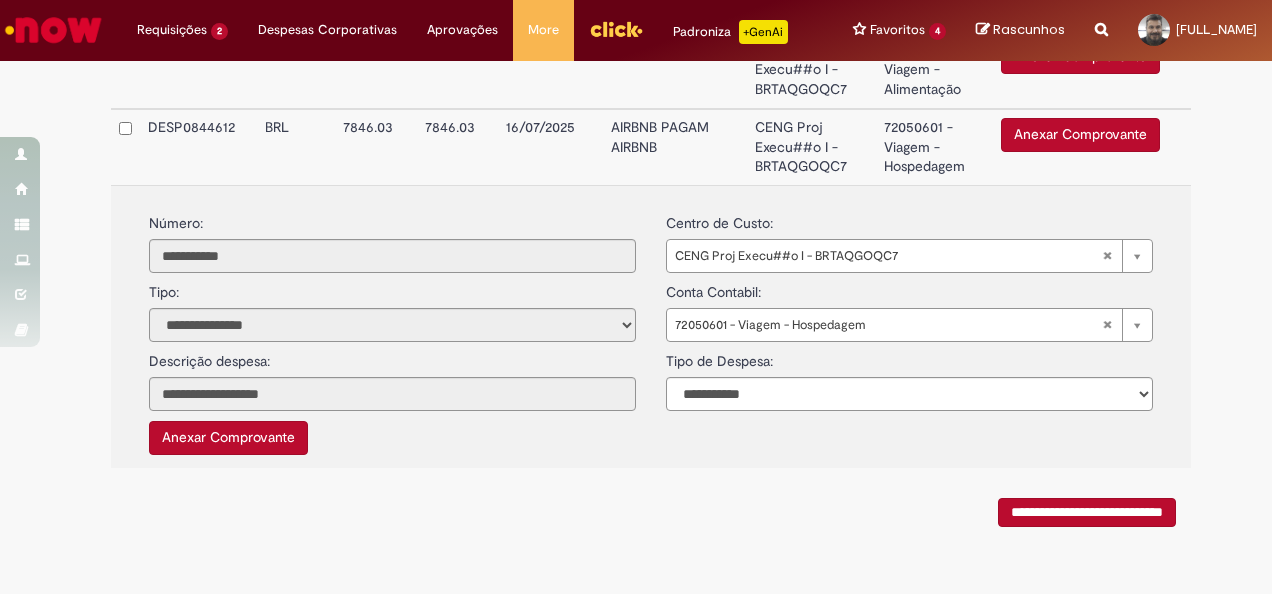 click on "Anexar Comprovante" at bounding box center (228, 438) 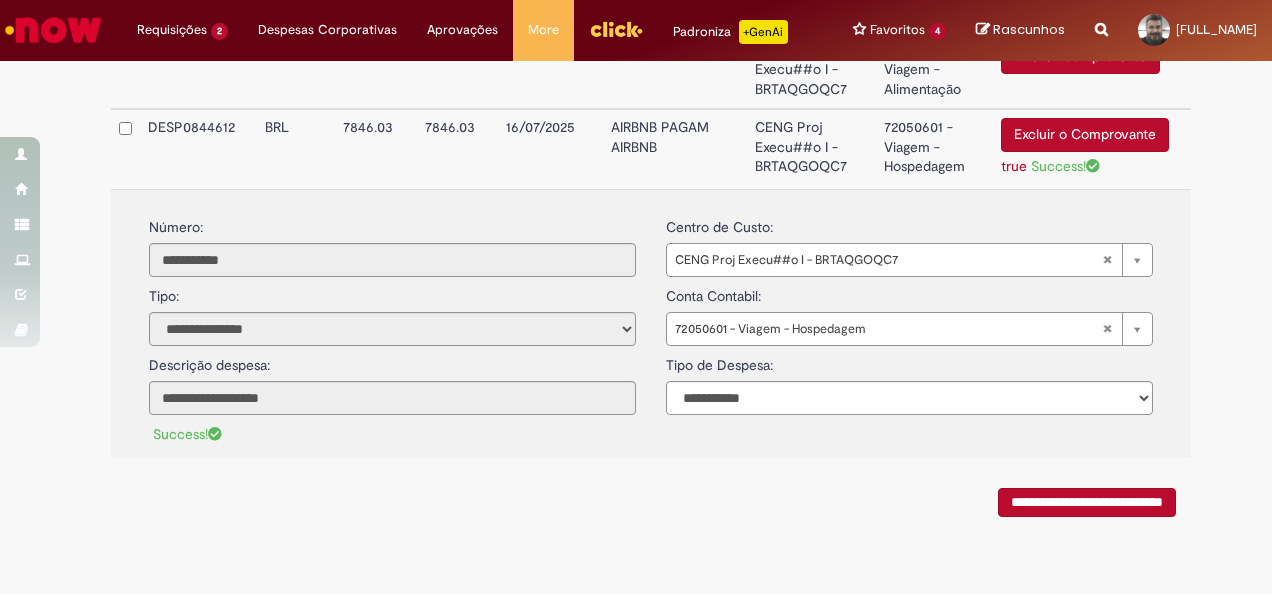 click on "Funcionario:   [NAME]   ID Funcionario:   [ID]   Protocolo:   [PROTOCOL]   Aprovadores:
Data de Abertura:   [DATE]   Valor Total (R$)     [AMOUNT]   Processo:   [PROCESS]
Retorno SAP
Política de viagens   Eu Portador do Cartão de Viagem estou ciente de que todas as informações de Conta e Centro de Custo, e os recibos anexados estão de acordo com a política de viagem da Cia.
Concordo com os termos
Despesas
Centro de Custo:       CENG Proj Execu##o I - BRTAQGOQC7     [COST_CENTER]
[COST_CENTER]
Conta Contabil:       72050801 -  Viagem  -  Alimentação     [ACCOUNT]
[ACCOUNT]
#
Despesa
Sigla Valor Original
Valor Original
Valor Real (R$)" at bounding box center [651, -493] 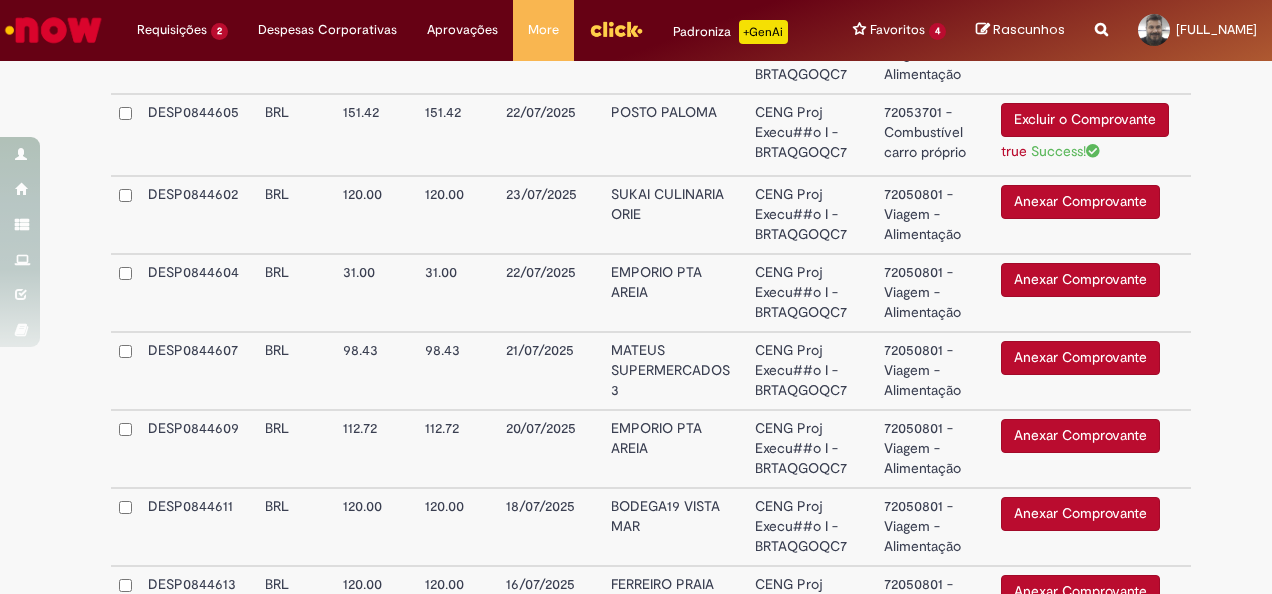 scroll, scrollTop: 904, scrollLeft: 0, axis: vertical 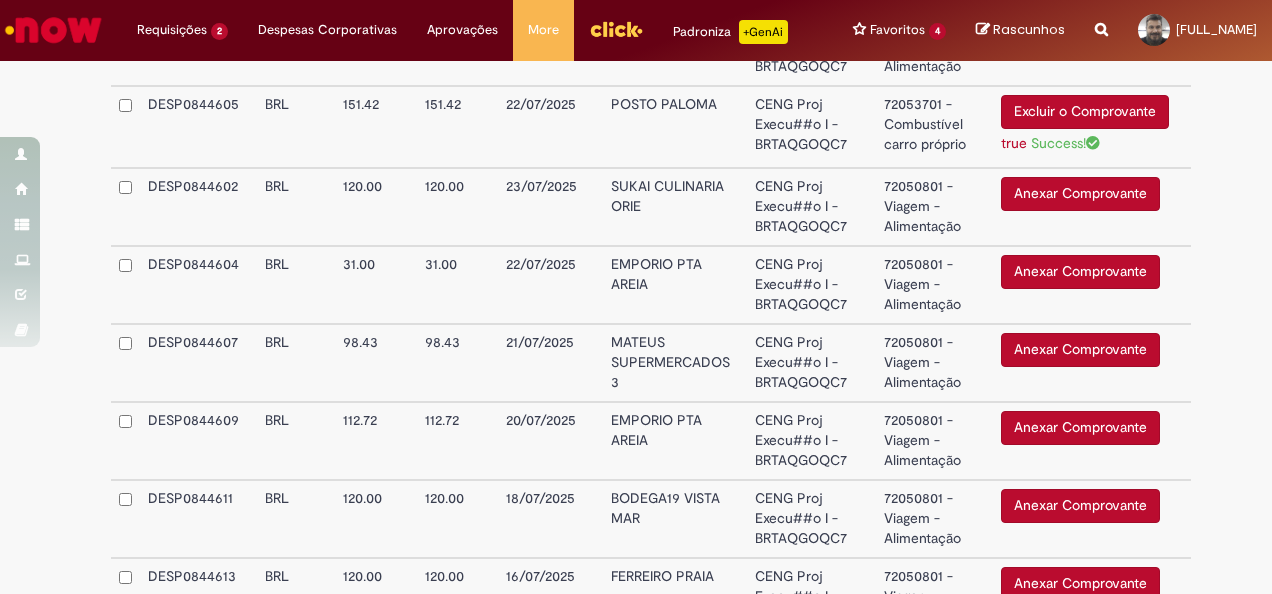 click on "72050801 -  Viagem  -  Alimentação" at bounding box center (934, 285) 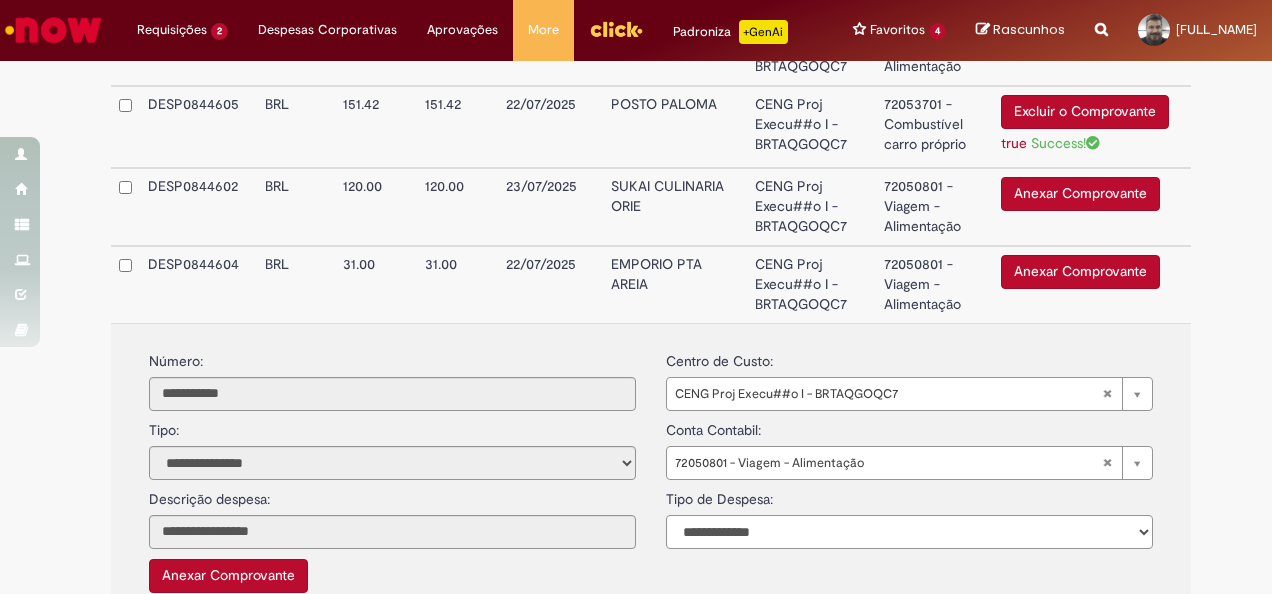 click on "**********" at bounding box center (909, 532) 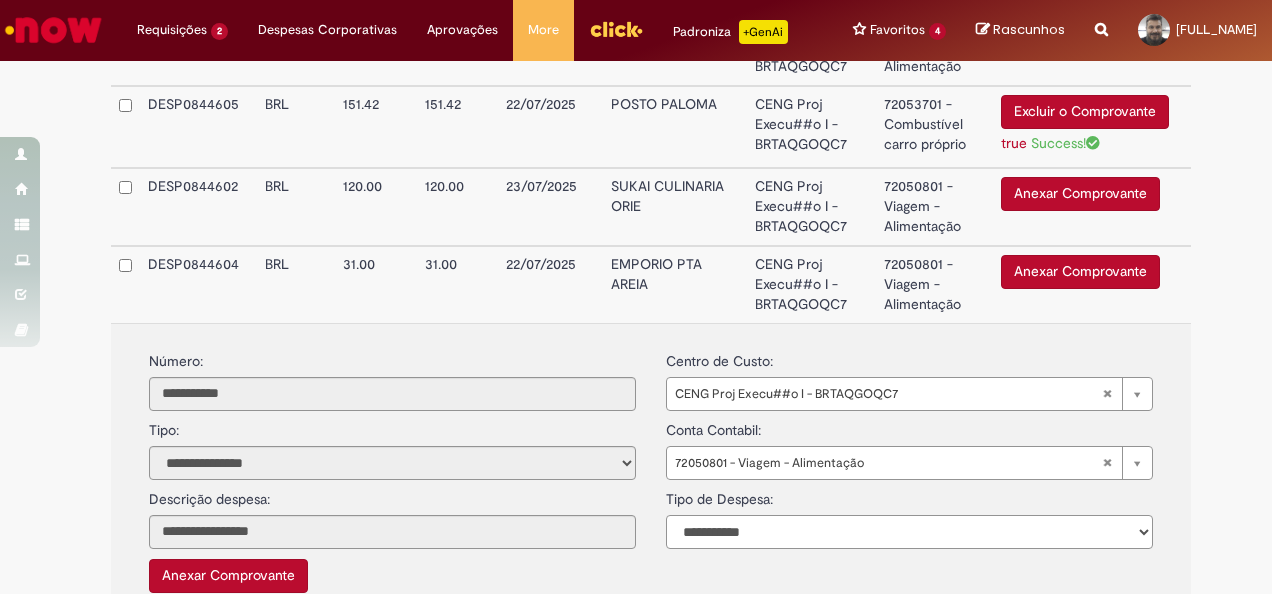 click on "**********" at bounding box center [909, 532] 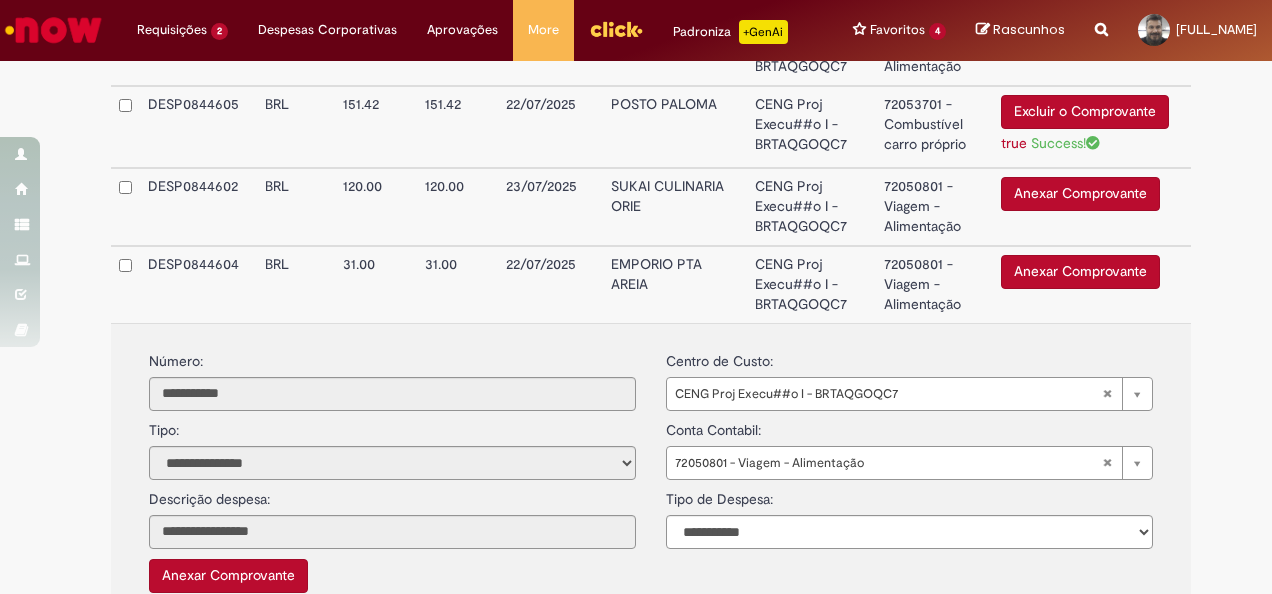 click on "Anexar Comprovante" at bounding box center (1080, 272) 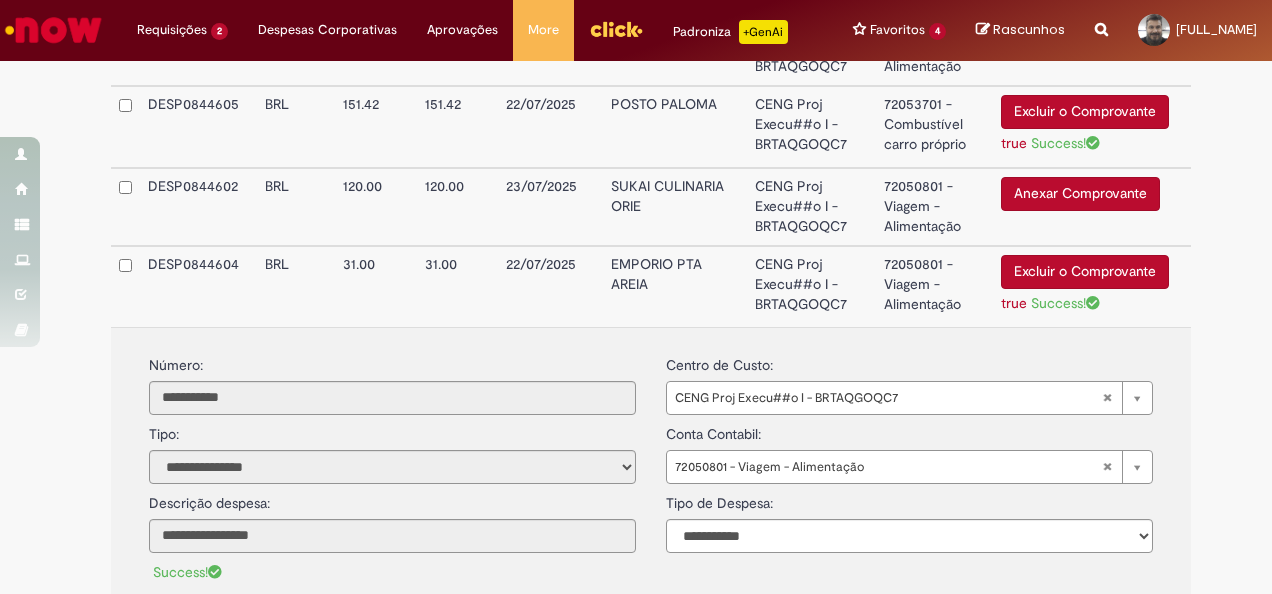 click on "EMPORIO PTA AREIA" at bounding box center [675, 286] 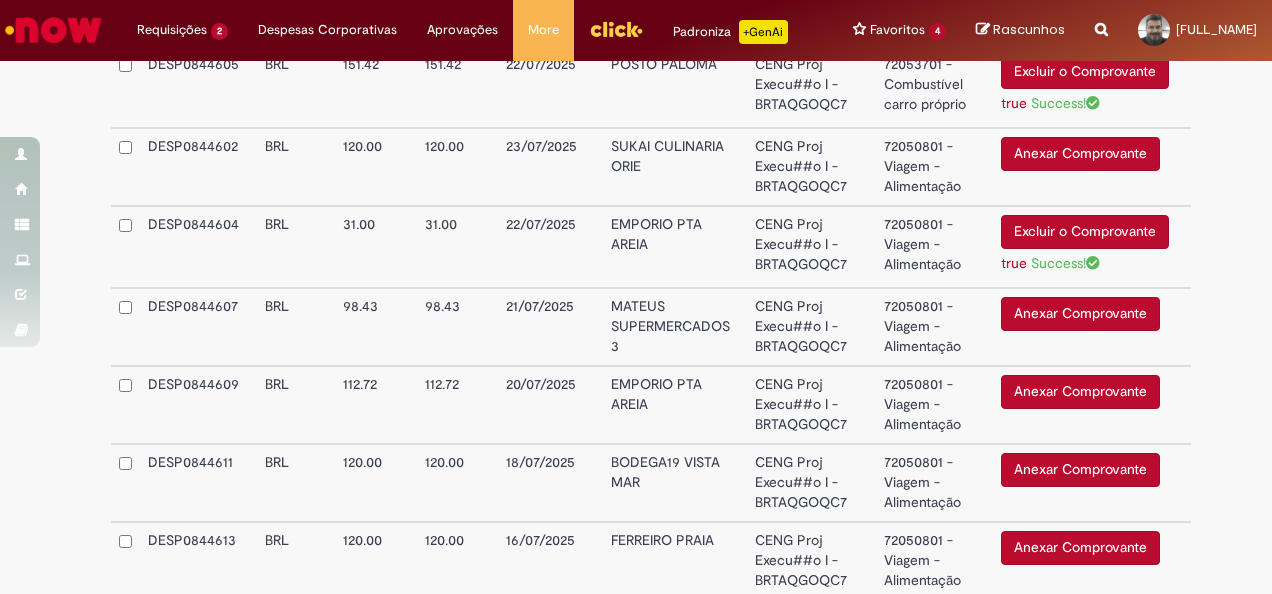 scroll, scrollTop: 976, scrollLeft: 0, axis: vertical 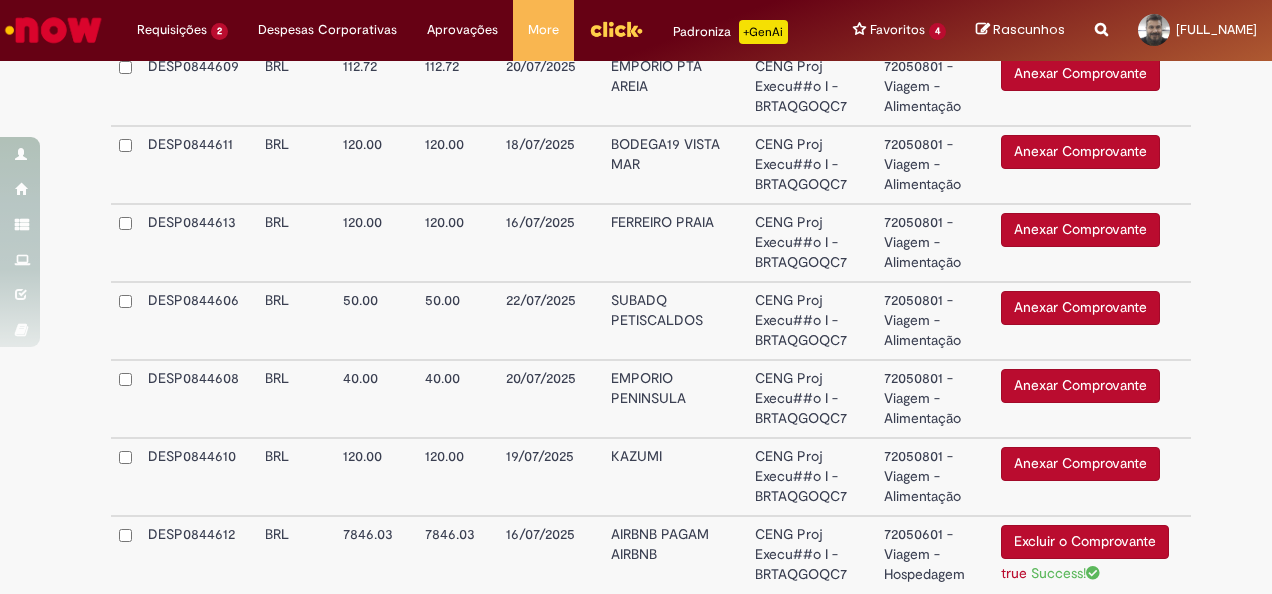 click on "Anexar Comprovante" at bounding box center [1080, 386] 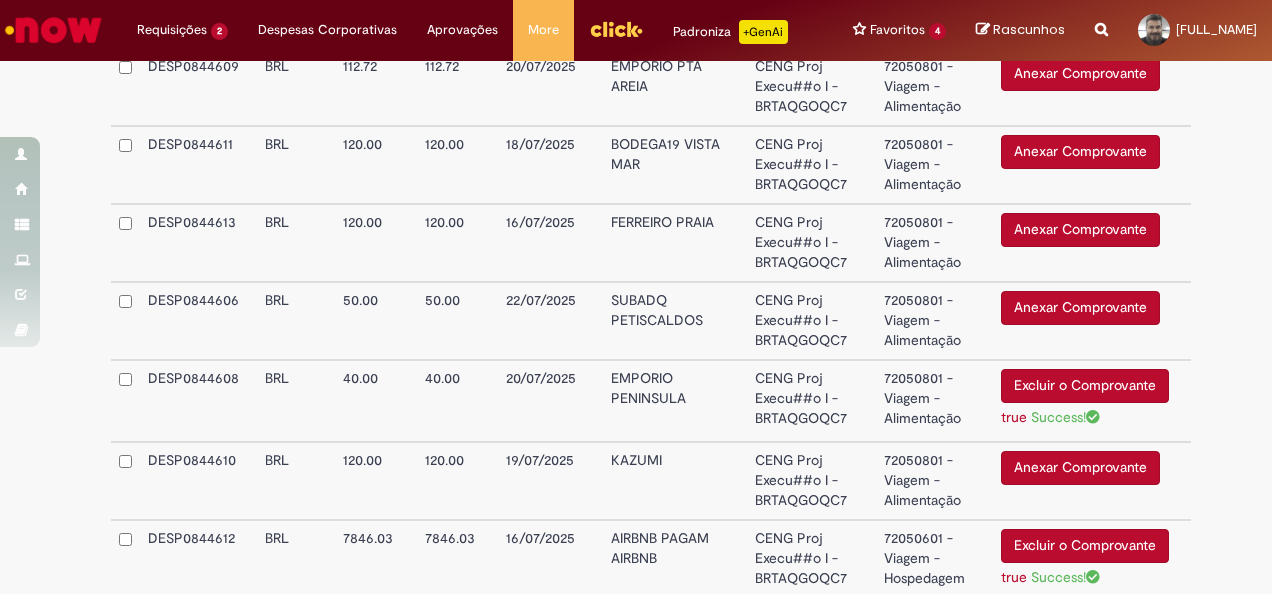 click on "CENG Proj Execu##o I - BRTAQGOQC7" at bounding box center (811, 401) 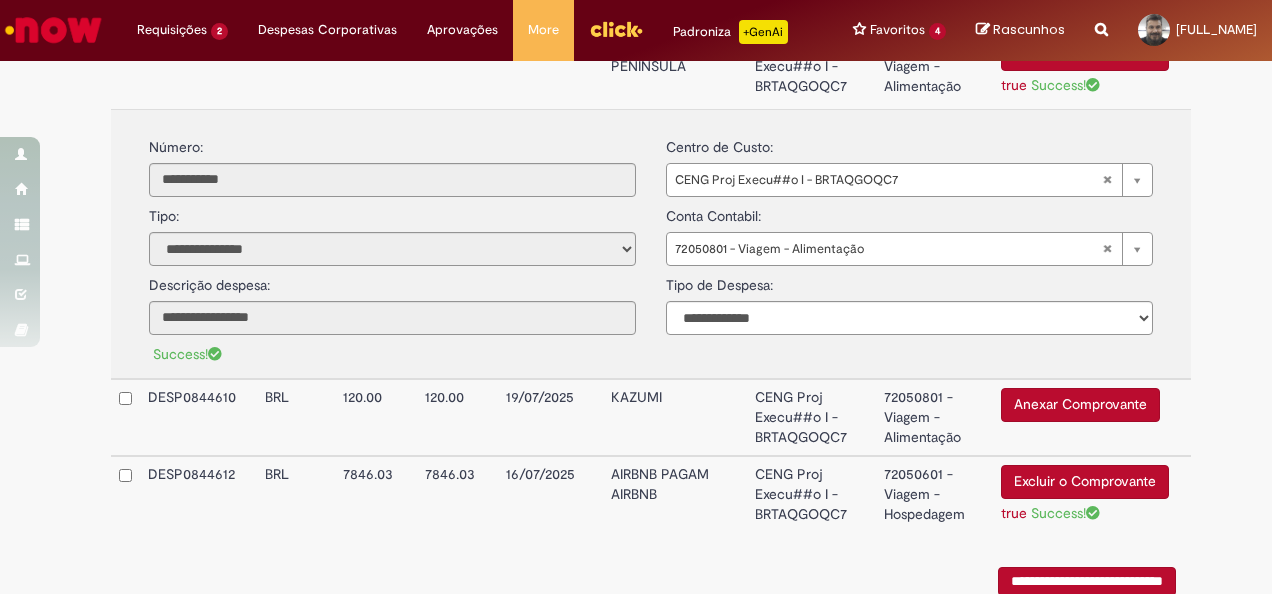 scroll, scrollTop: 1597, scrollLeft: 0, axis: vertical 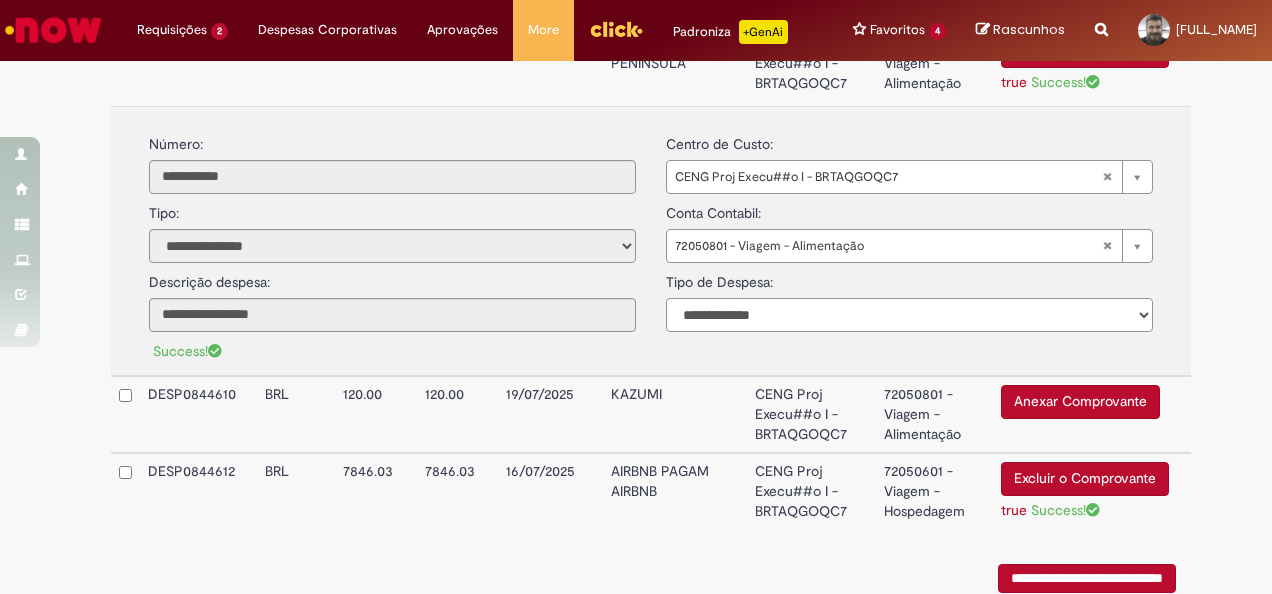 click on "**********" at bounding box center [909, 315] 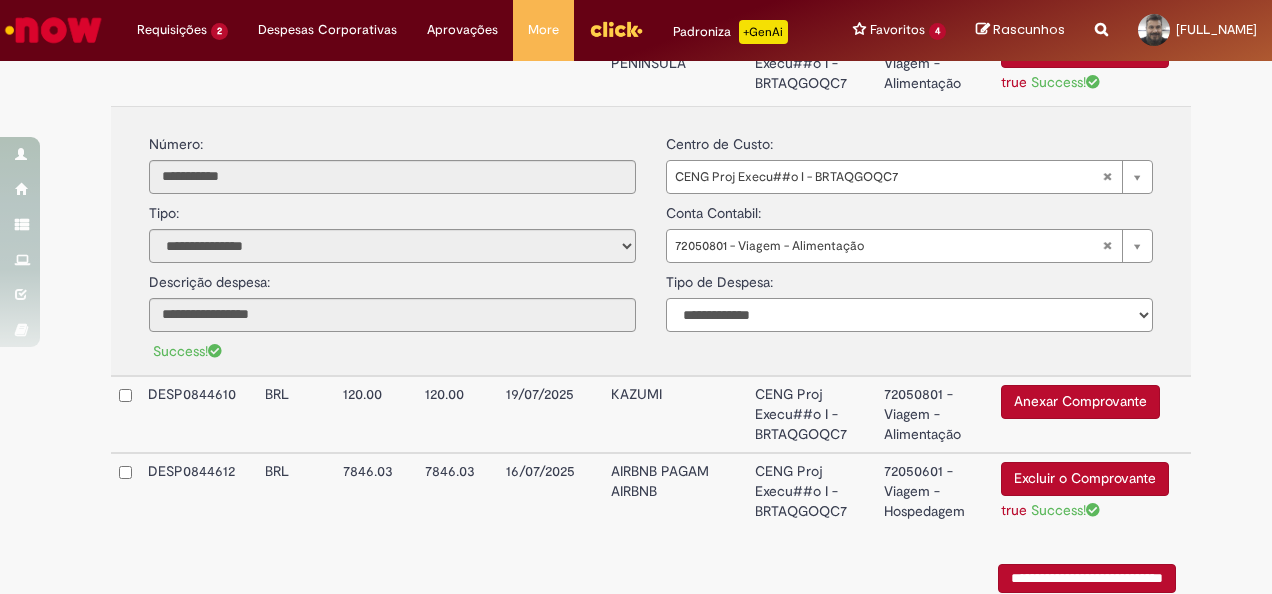 select on "*" 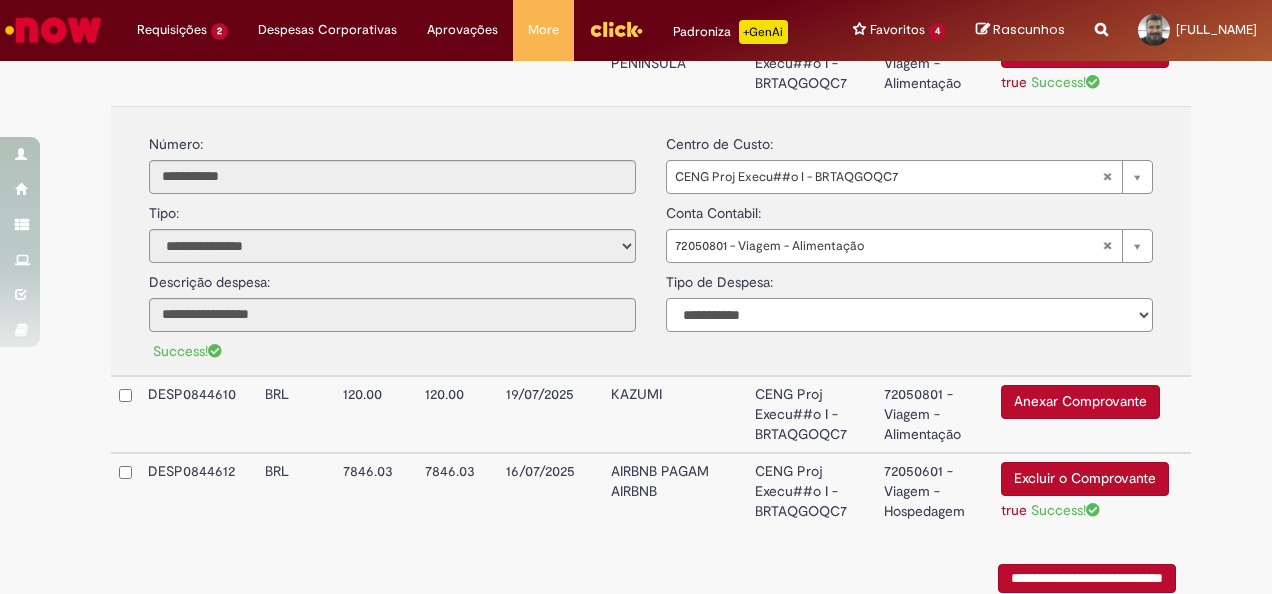 click on "**********" at bounding box center [909, 315] 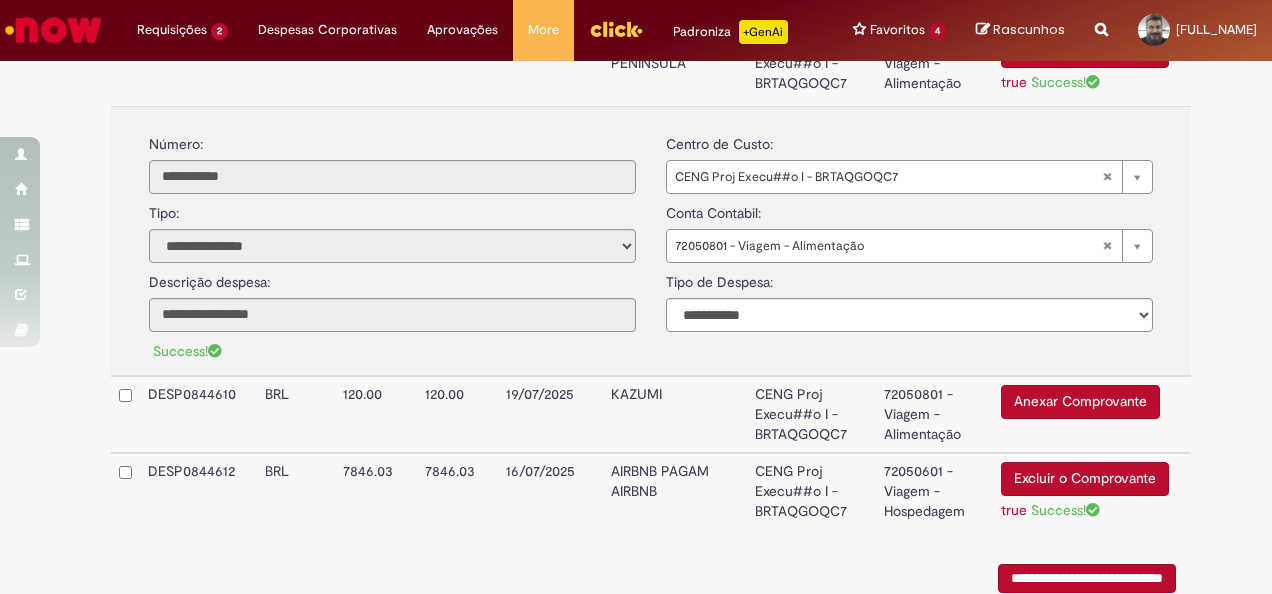 click on "Excluir o Comprovante       true    Success!" at bounding box center (1092, 65) 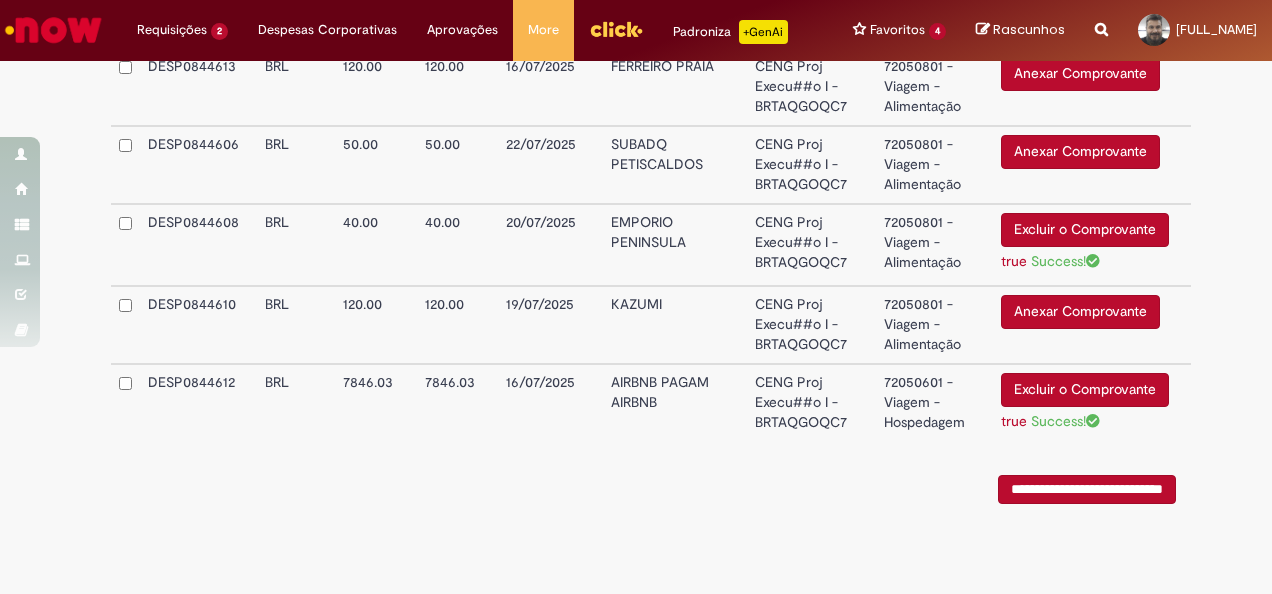 scroll, scrollTop: 1420, scrollLeft: 0, axis: vertical 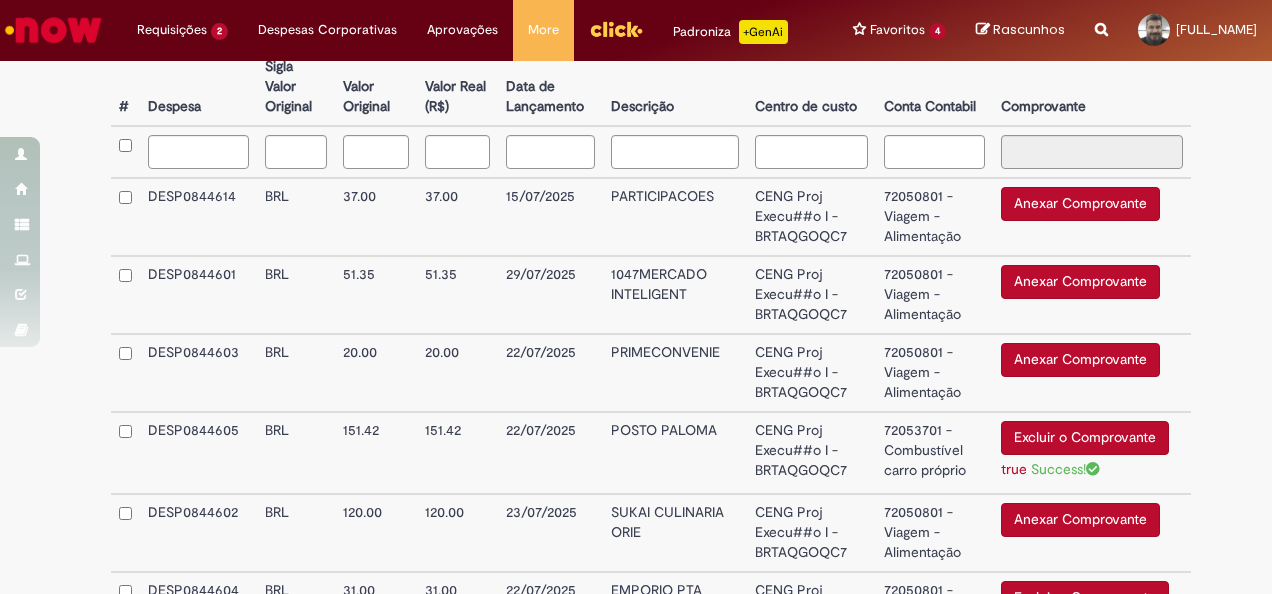 click on "Anexar Comprovante" at bounding box center (1080, 204) 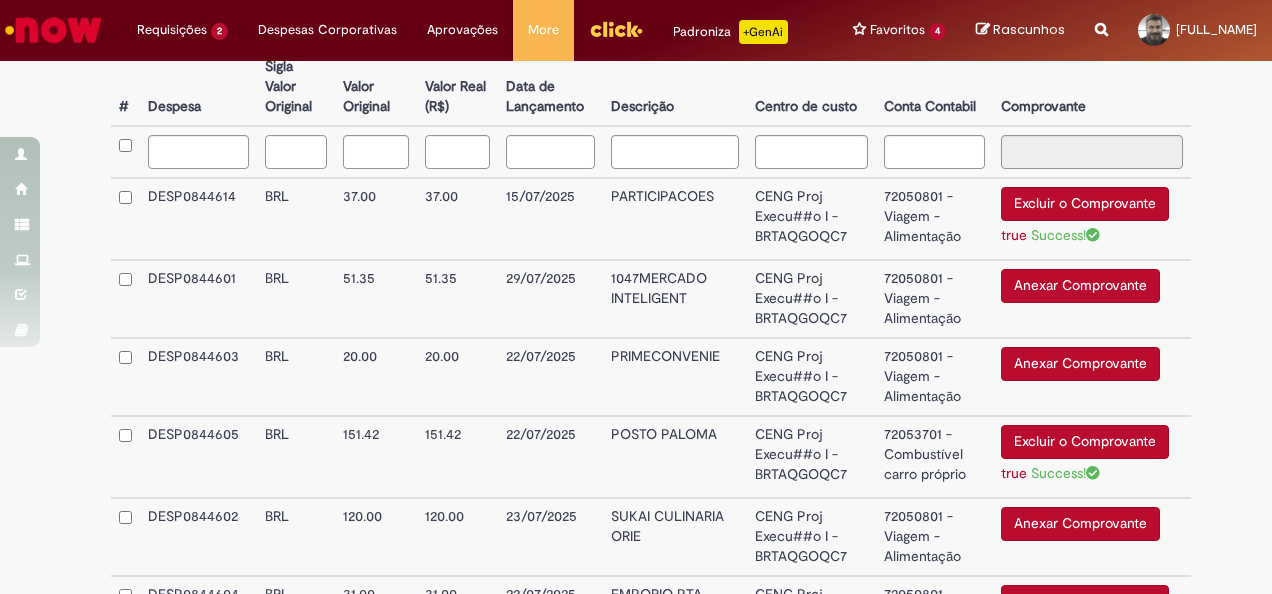 click on "Excluir o Comprovante" at bounding box center (1085, 204) 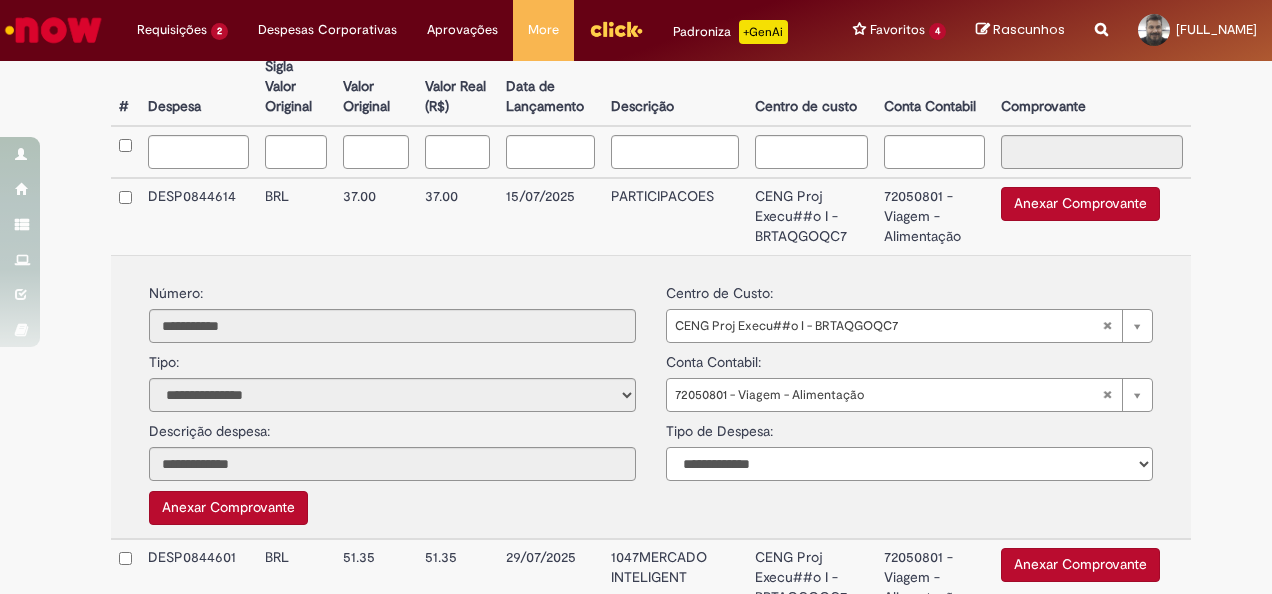 click on "**********" at bounding box center (909, 464) 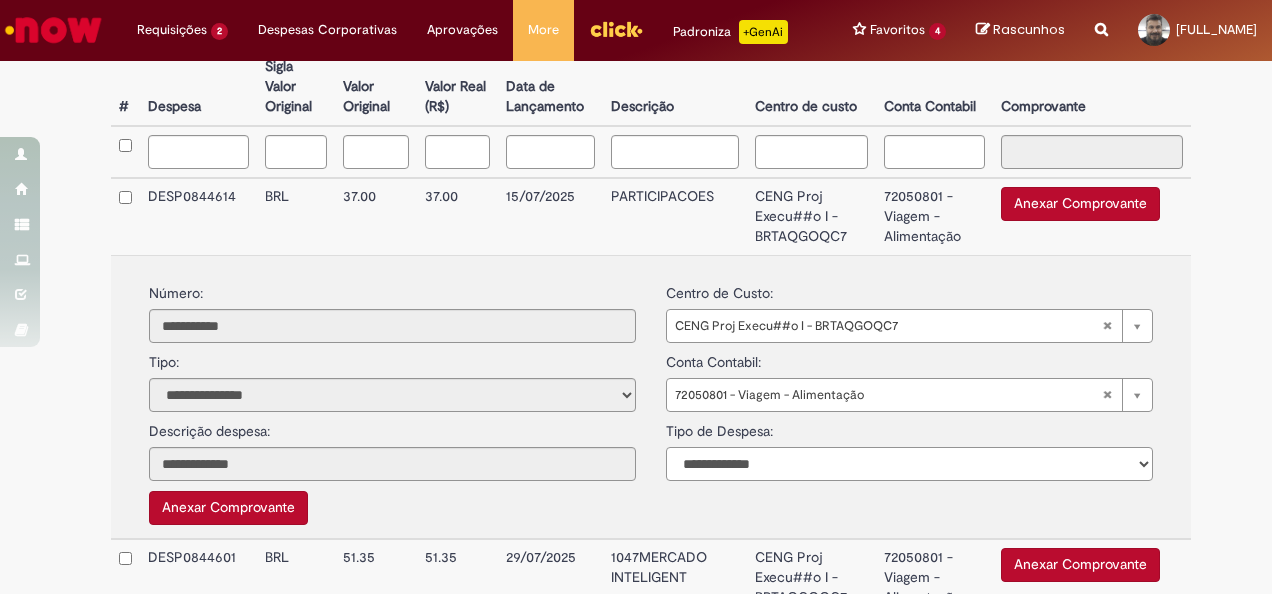click on "**********" at bounding box center [909, 464] 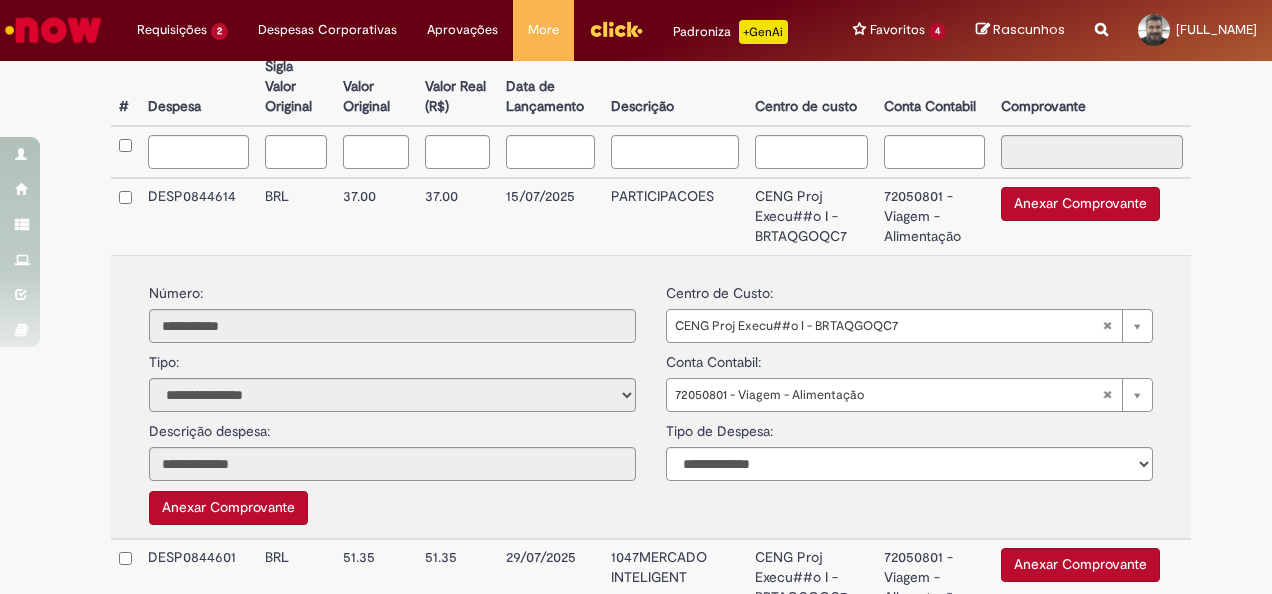 click on "Número:   [NUMBER]   Tipo:       [TYPE]
Centro de Custo:       CENG Proj Execu##o I - BRTAQGOQC7                                     [COST_CENTER]
Conta Contabil:       72050801 -  Viagem  -  Alimentação                                     [ACCOUNT]
Descrição despesa:   [DESCRIPTION]
Tipo de Despesa:       [EXPENSE_TYPE]   [EXPENSE_TYPE]   [EXPENSE_TYPE]
Anexar Comprovante
Comprovante:
Excluir o Comprovante" at bounding box center (651, 397) 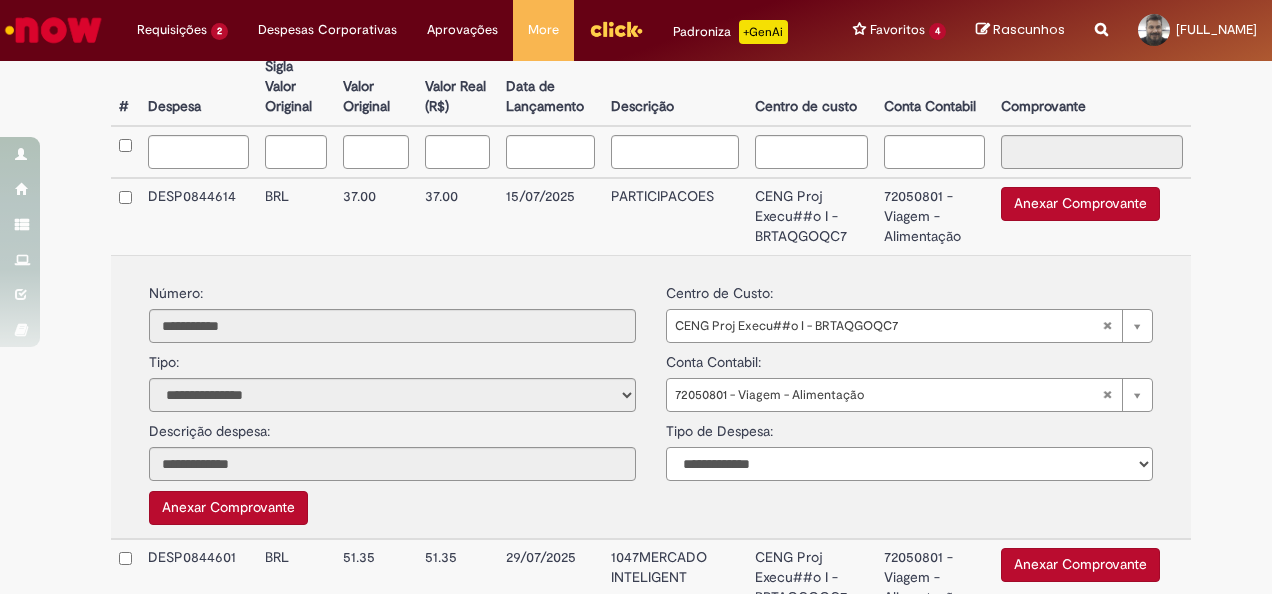 click on "**********" at bounding box center [909, 464] 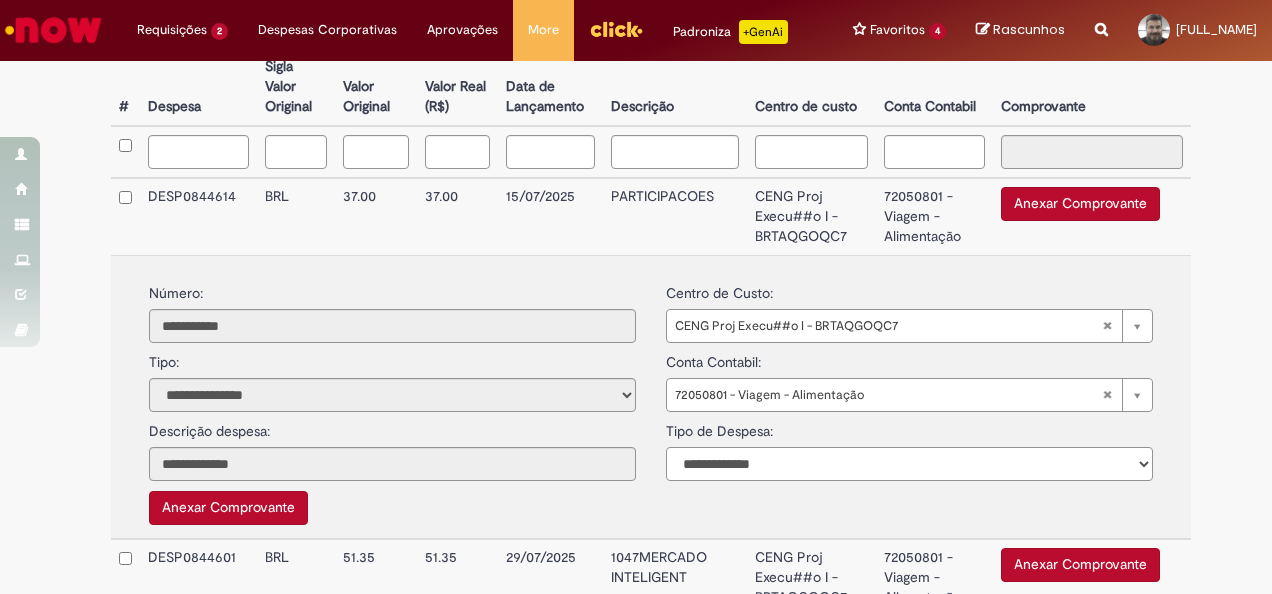 select on "*" 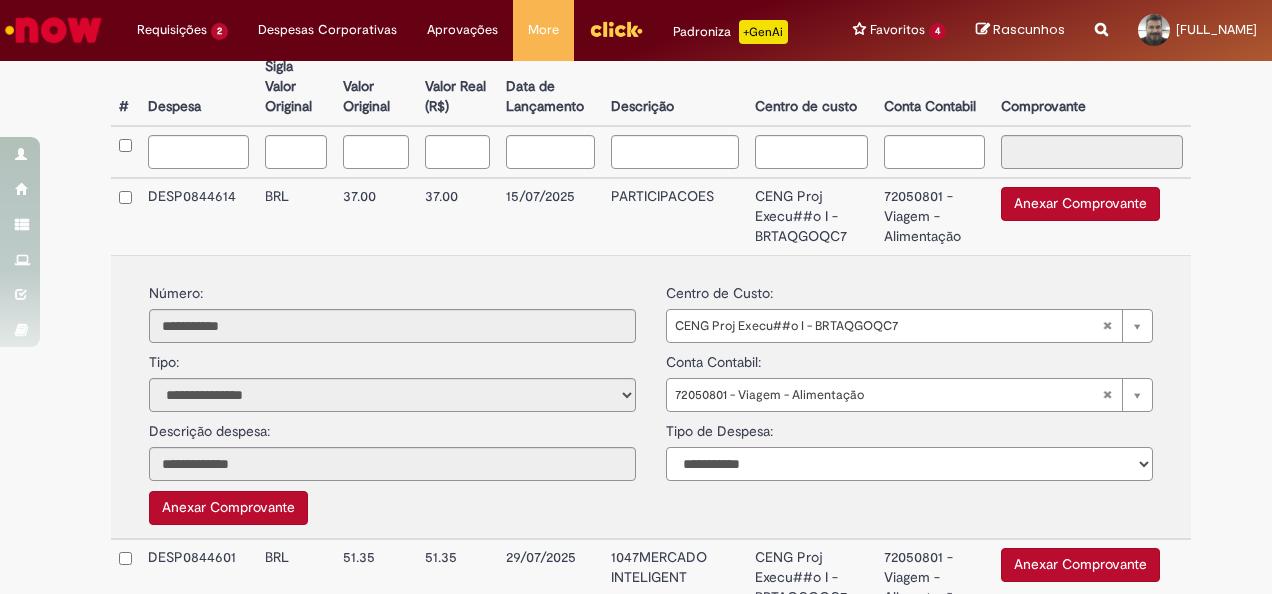 click on "**********" at bounding box center (909, 464) 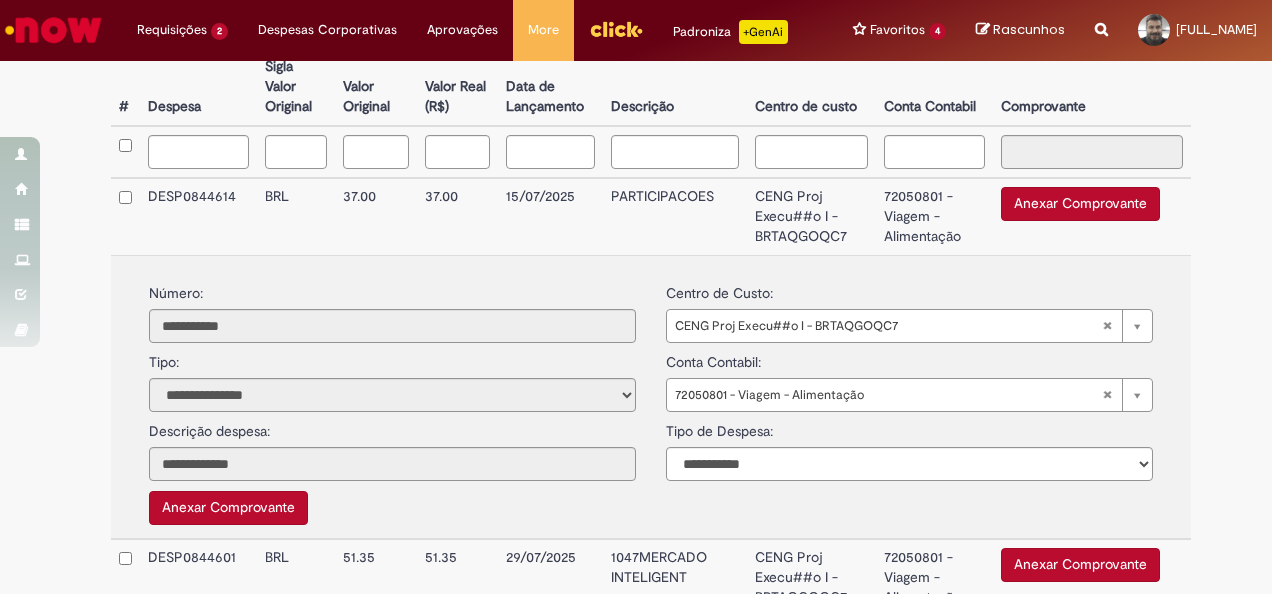click on "Anexar Comprovante" at bounding box center [1080, 204] 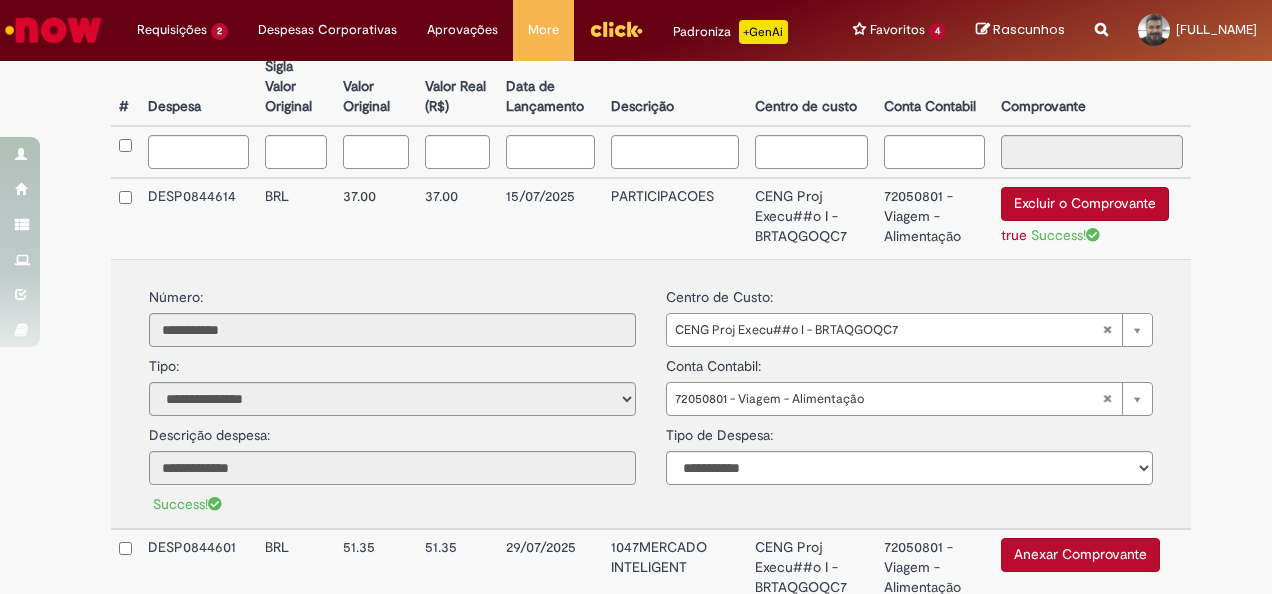 click on "72050801 -  Viagem  -  Alimentação" at bounding box center [934, 218] 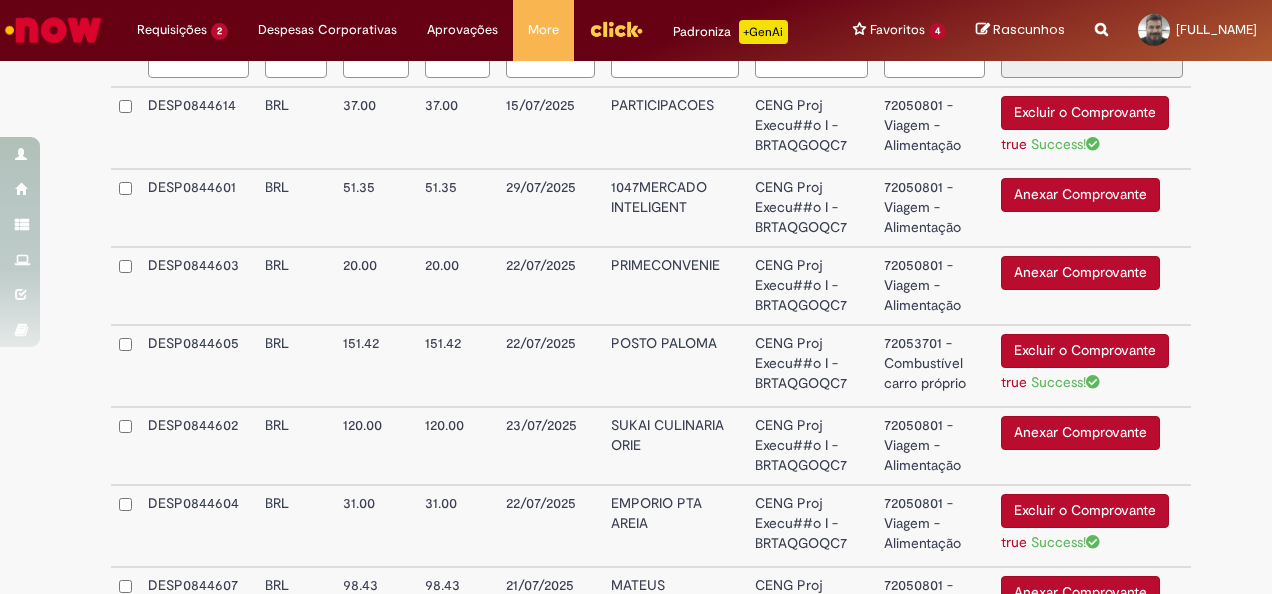 scroll, scrollTop: 706, scrollLeft: 0, axis: vertical 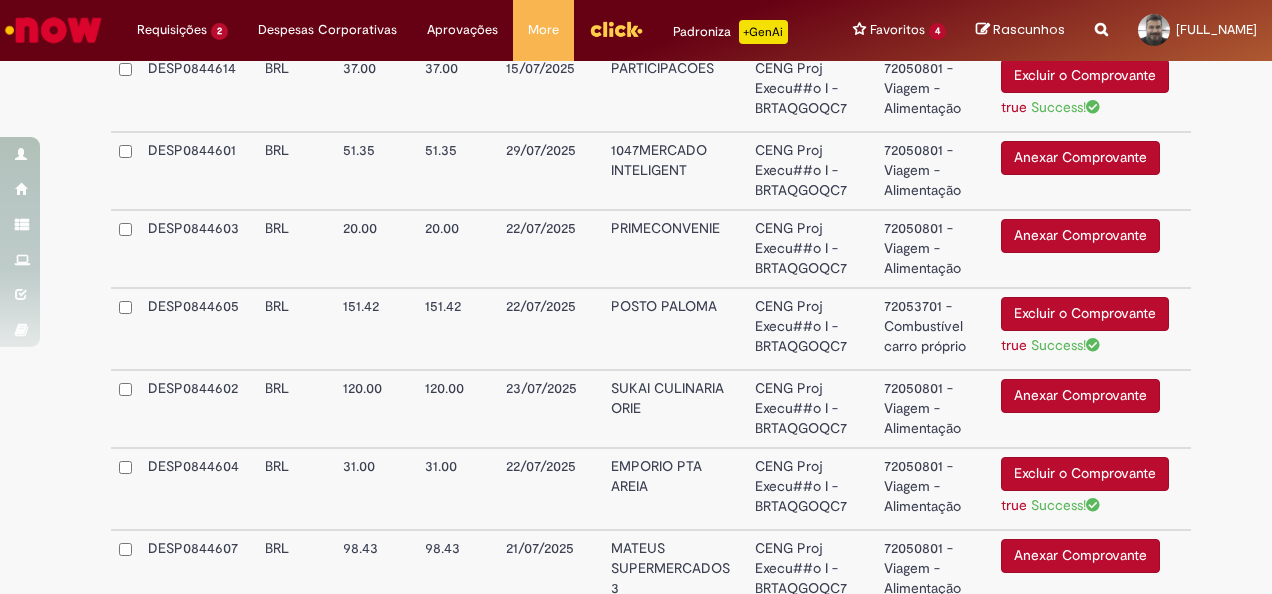 click on "Anexar Comprovante" at bounding box center (1080, 158) 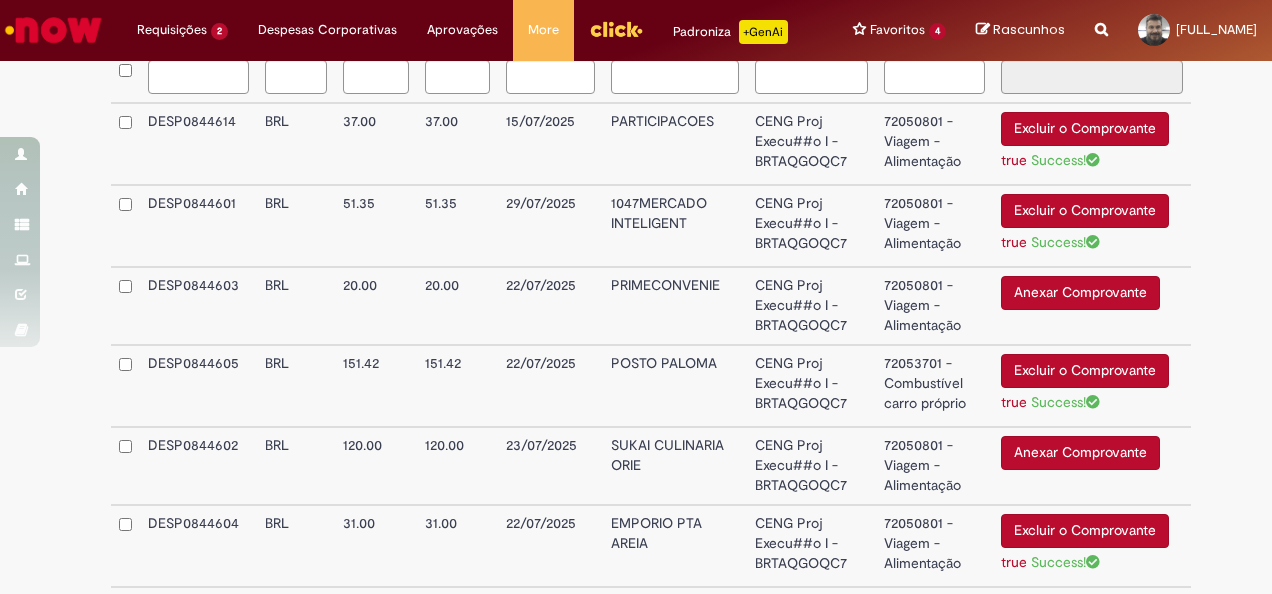 scroll, scrollTop: 648, scrollLeft: 0, axis: vertical 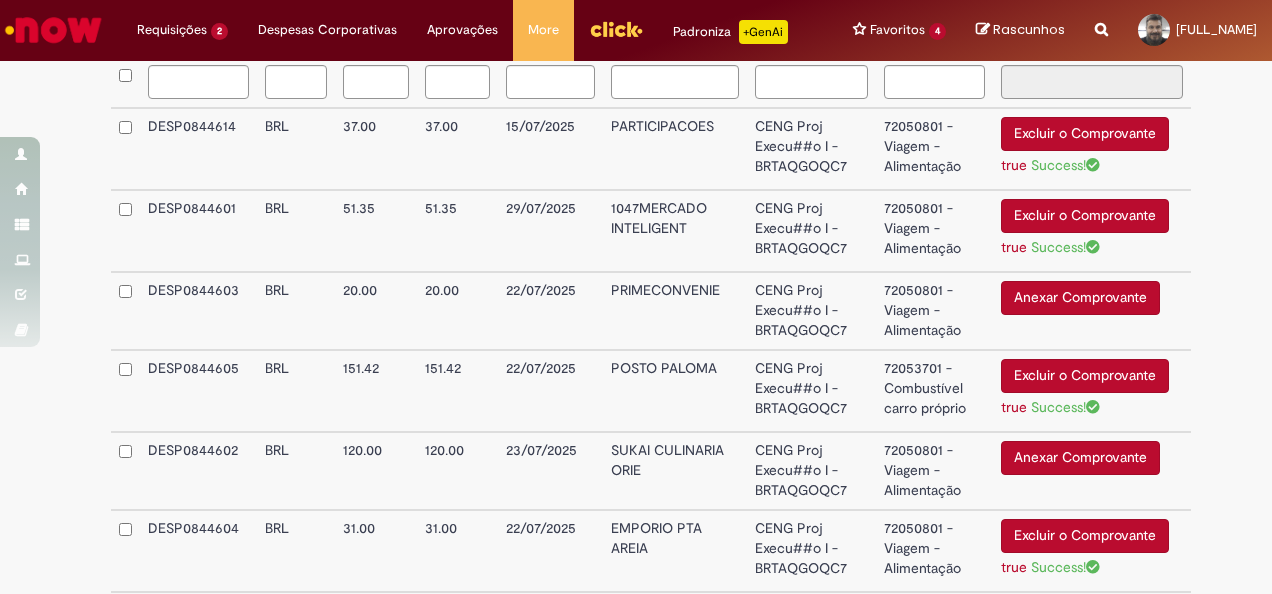 click on "Anexar Comprovante" at bounding box center [1080, 298] 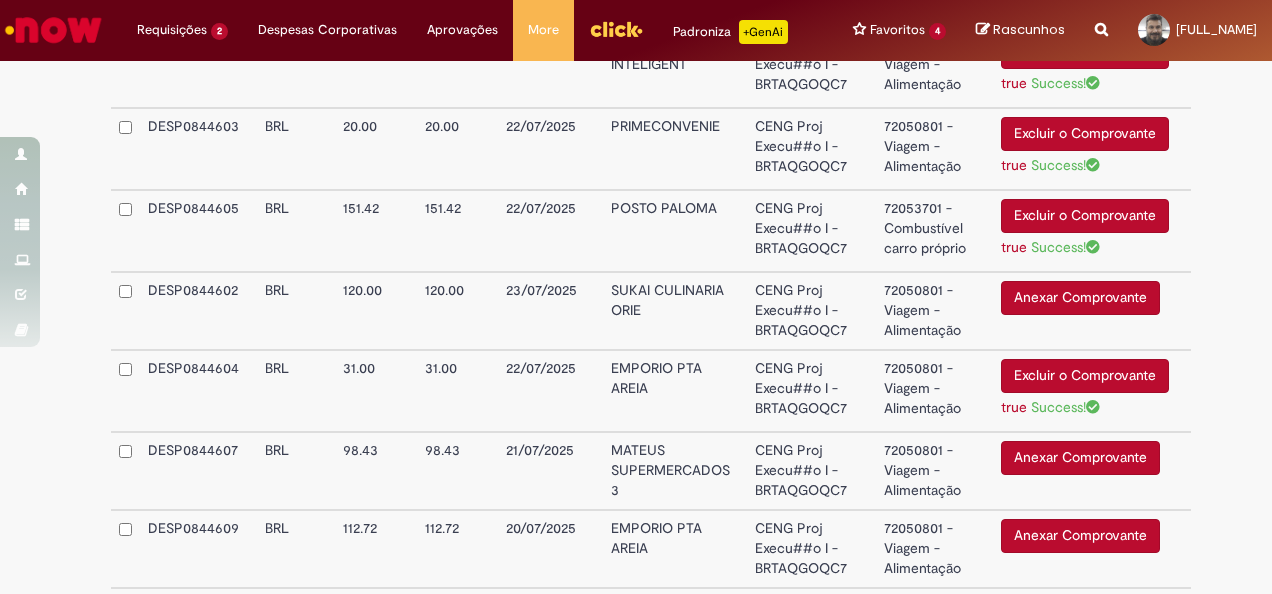 scroll, scrollTop: 817, scrollLeft: 0, axis: vertical 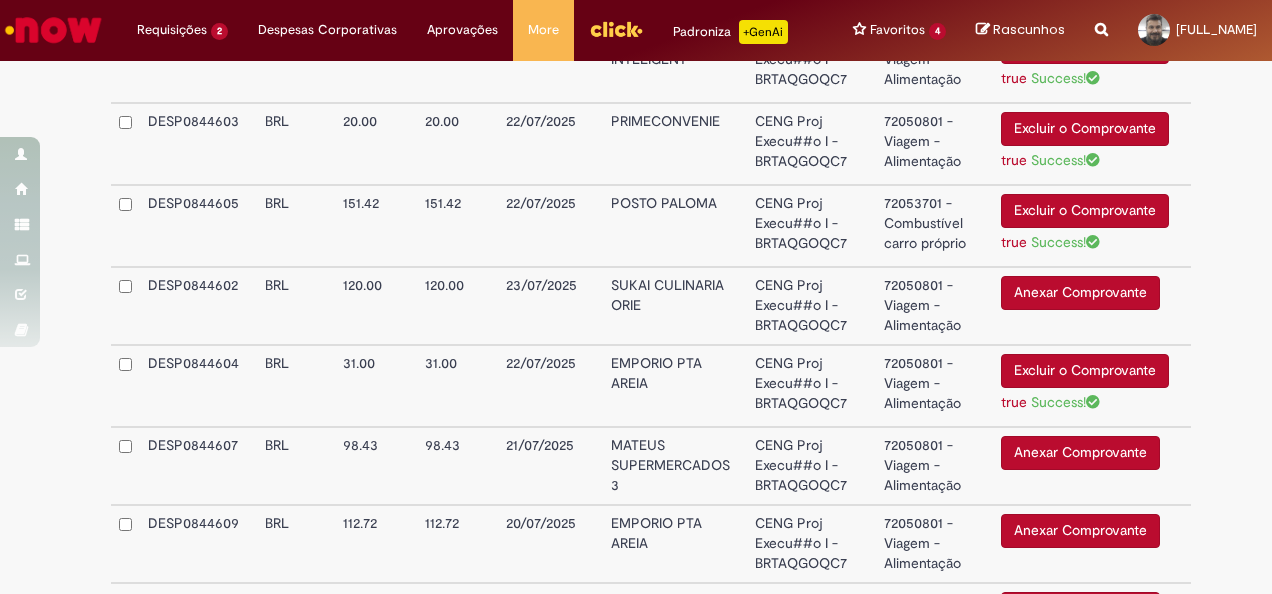 click on "Anexar Comprovante" at bounding box center [1080, 293] 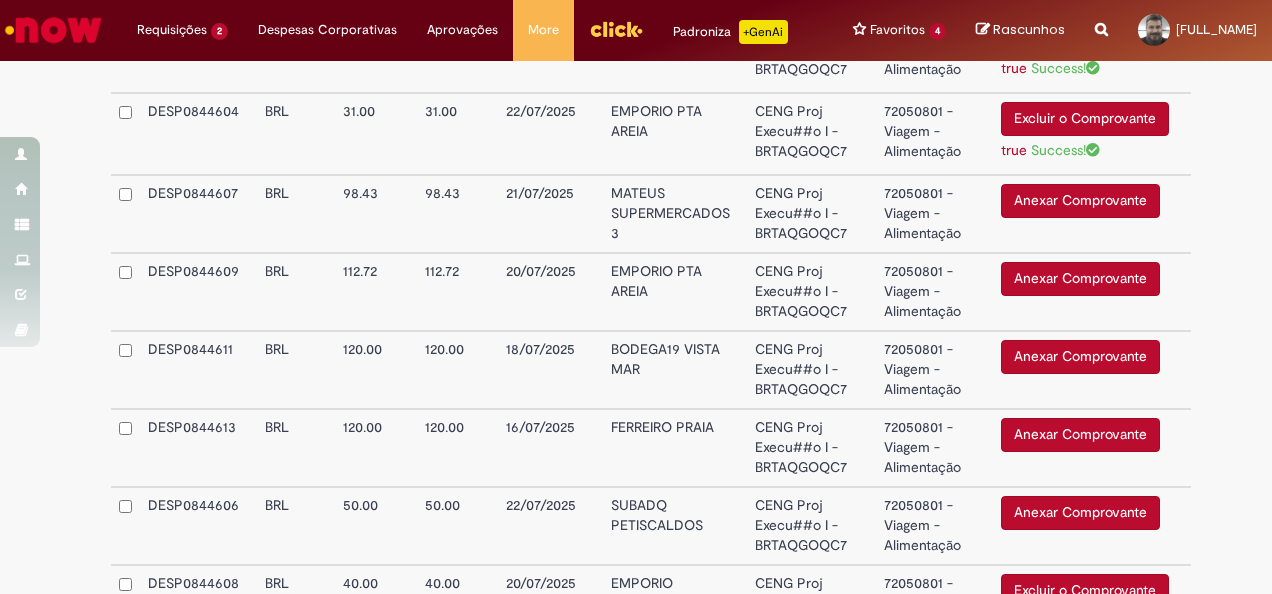 scroll, scrollTop: 1076, scrollLeft: 0, axis: vertical 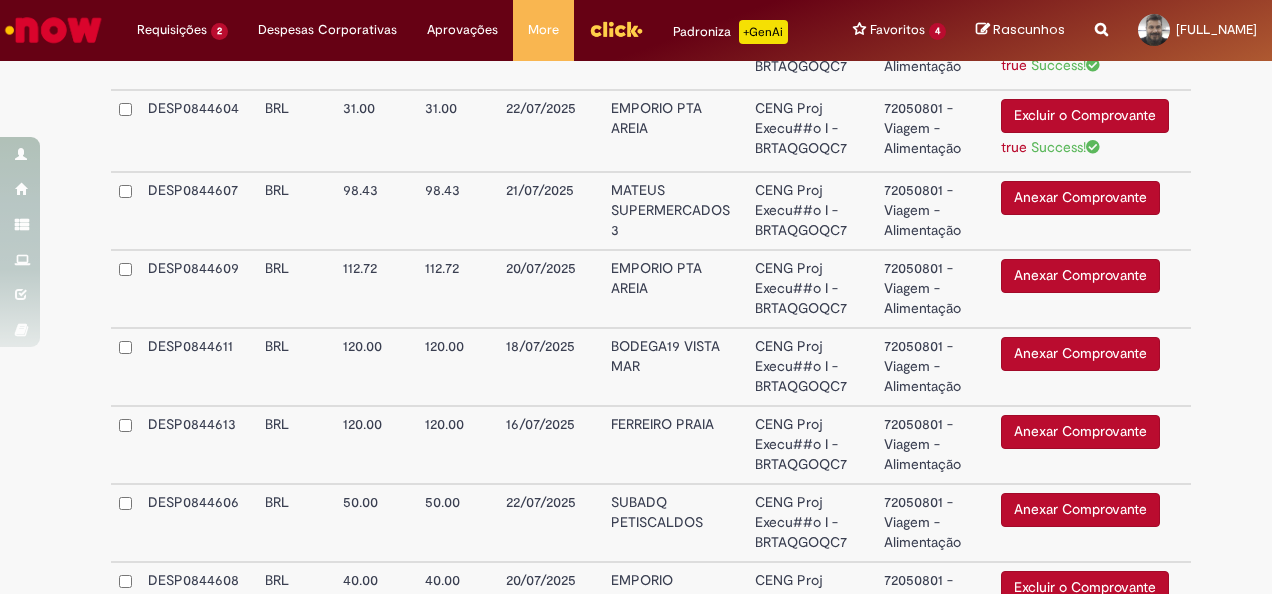 click on "Anexar Comprovante" at bounding box center (1080, 198) 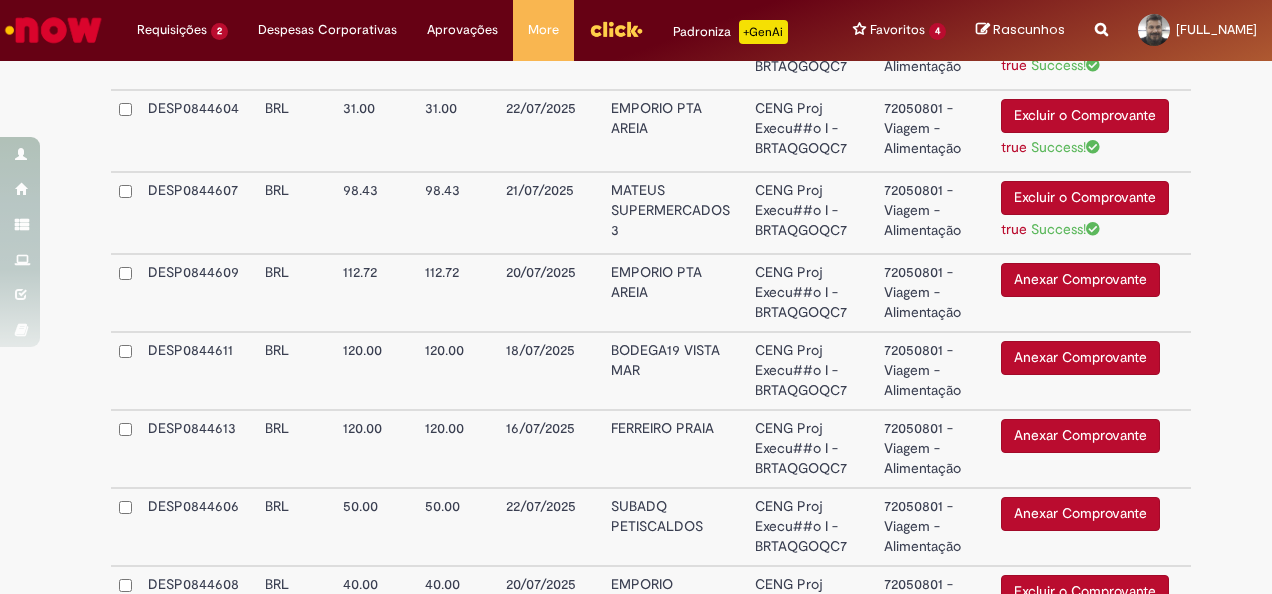 click on "Anexar Comprovante" at bounding box center (1080, 280) 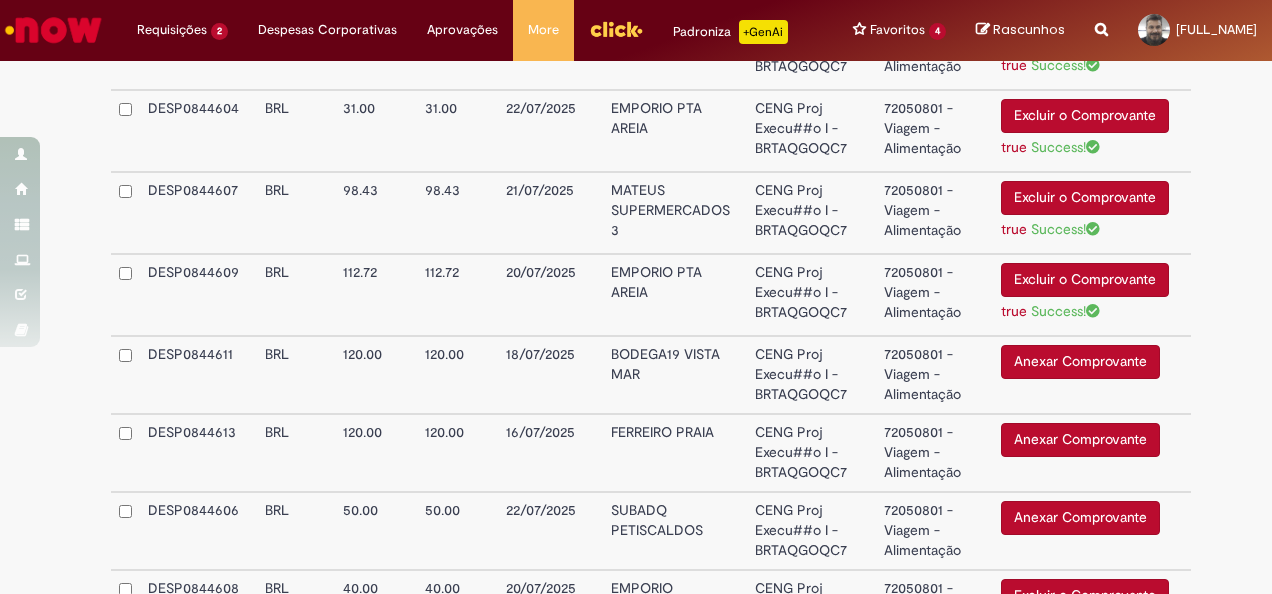 click on "Anexar Comprovante" at bounding box center (1080, 362) 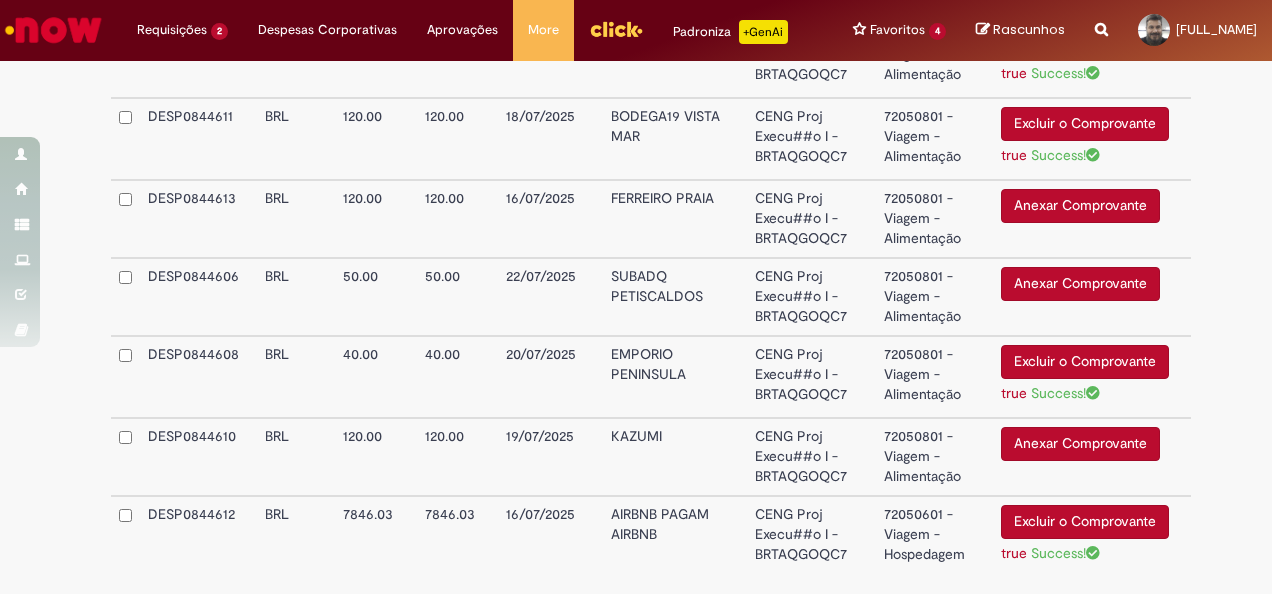 scroll, scrollTop: 1322, scrollLeft: 0, axis: vertical 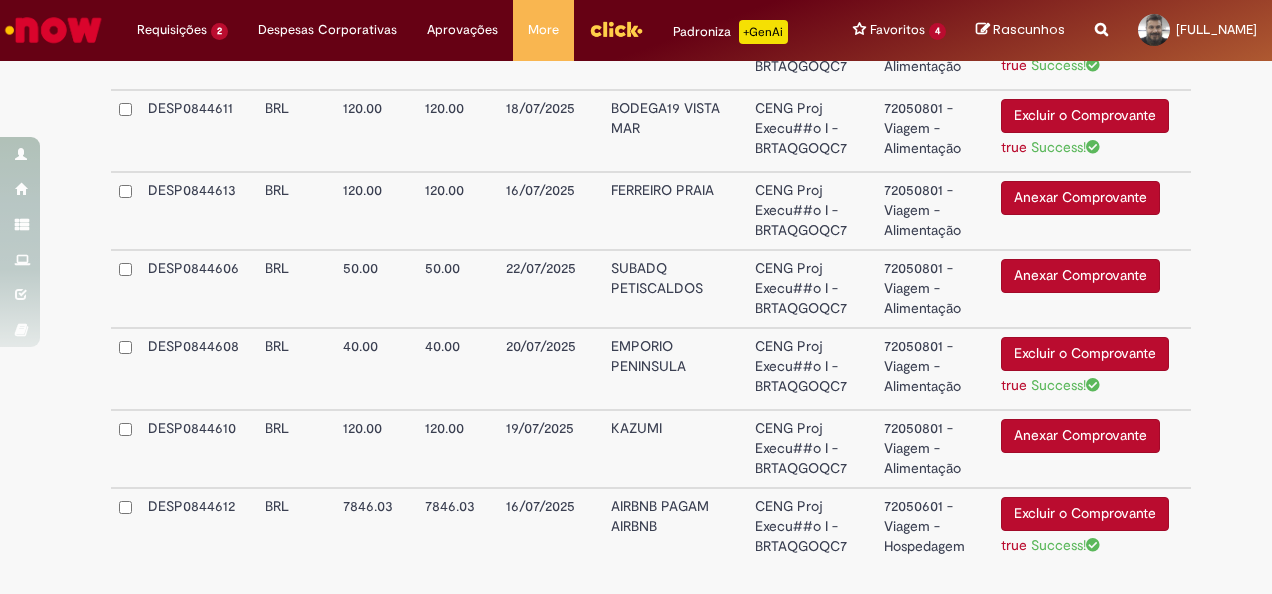 click on "Anexar Comprovante" at bounding box center (1080, 198) 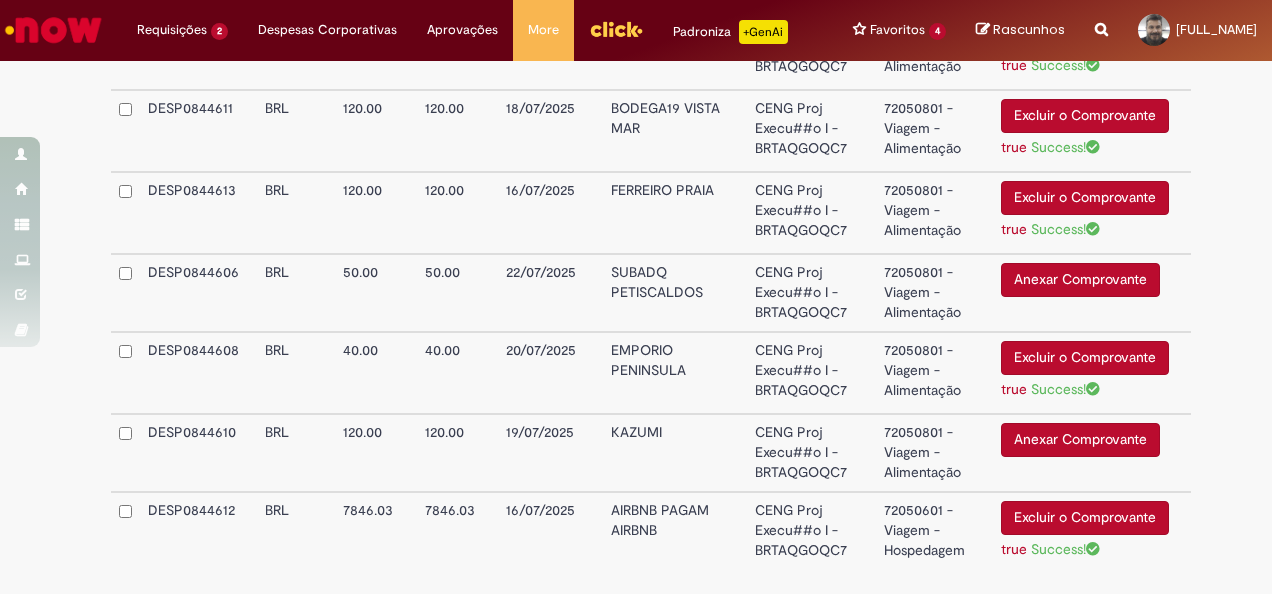 click on "Anexar Comprovante" at bounding box center (1080, 280) 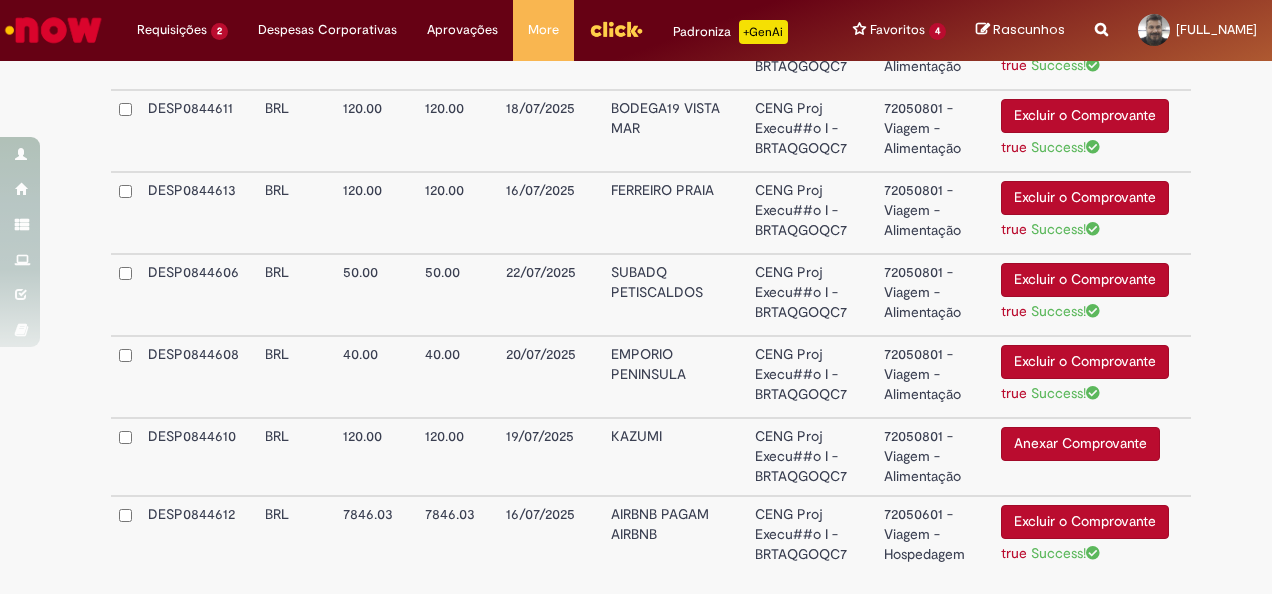 click on "Anexar Comprovante" at bounding box center (1080, 444) 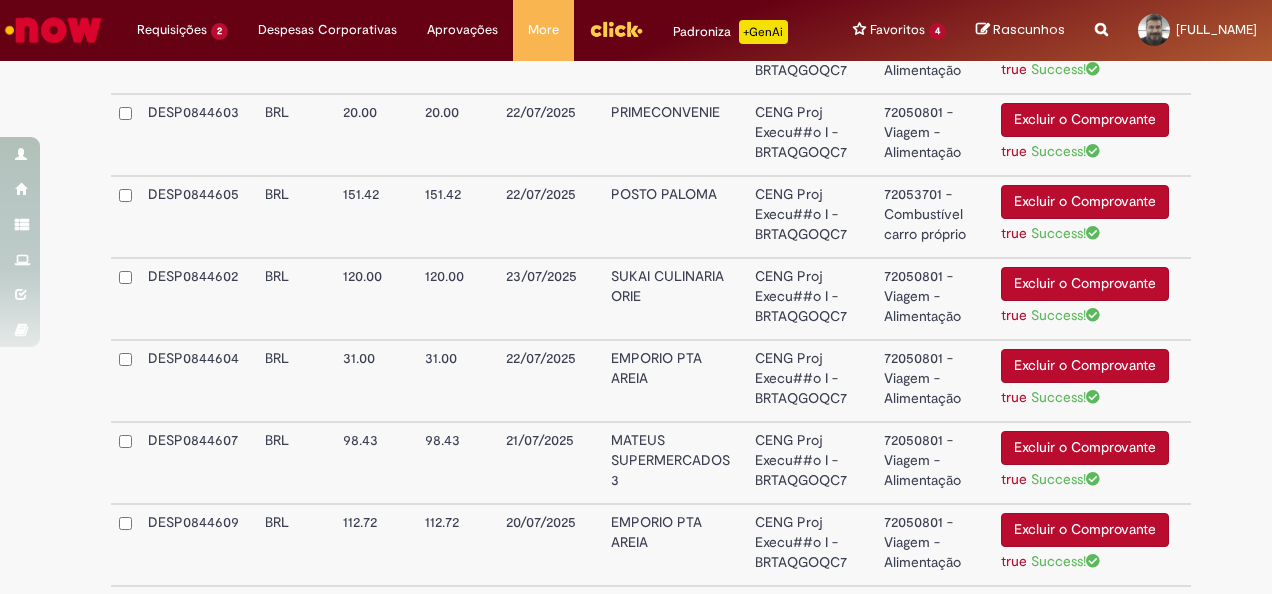 scroll, scrollTop: 818, scrollLeft: 0, axis: vertical 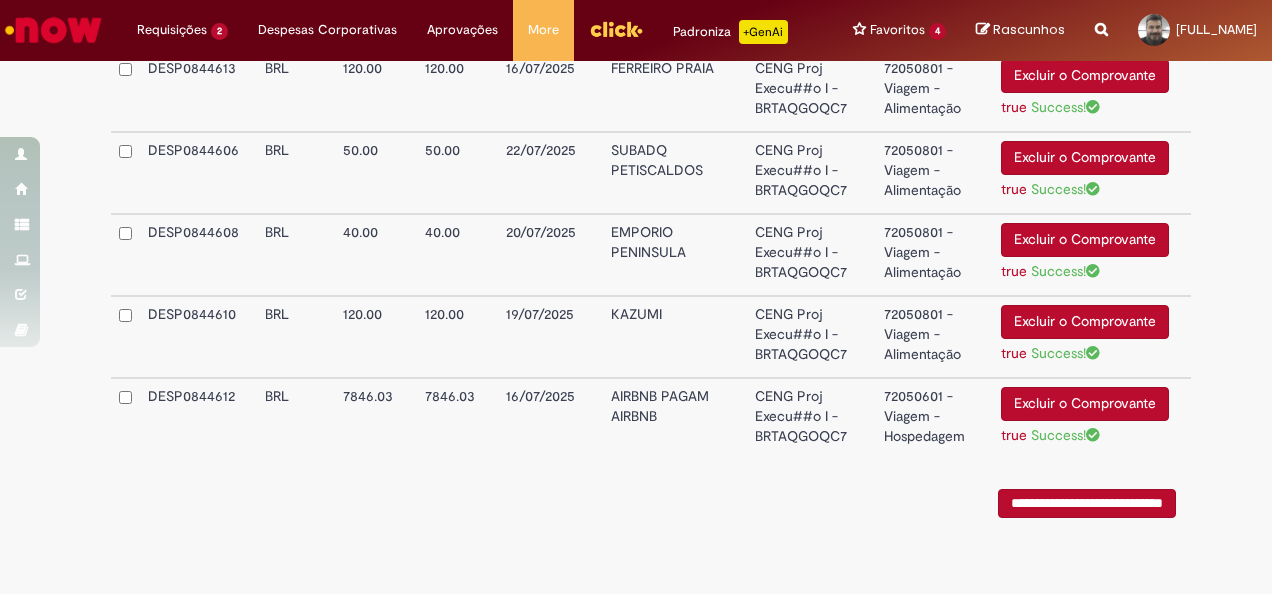 click on "CENG Proj Execu##o I - BRTAQGOQC7" at bounding box center (811, 337) 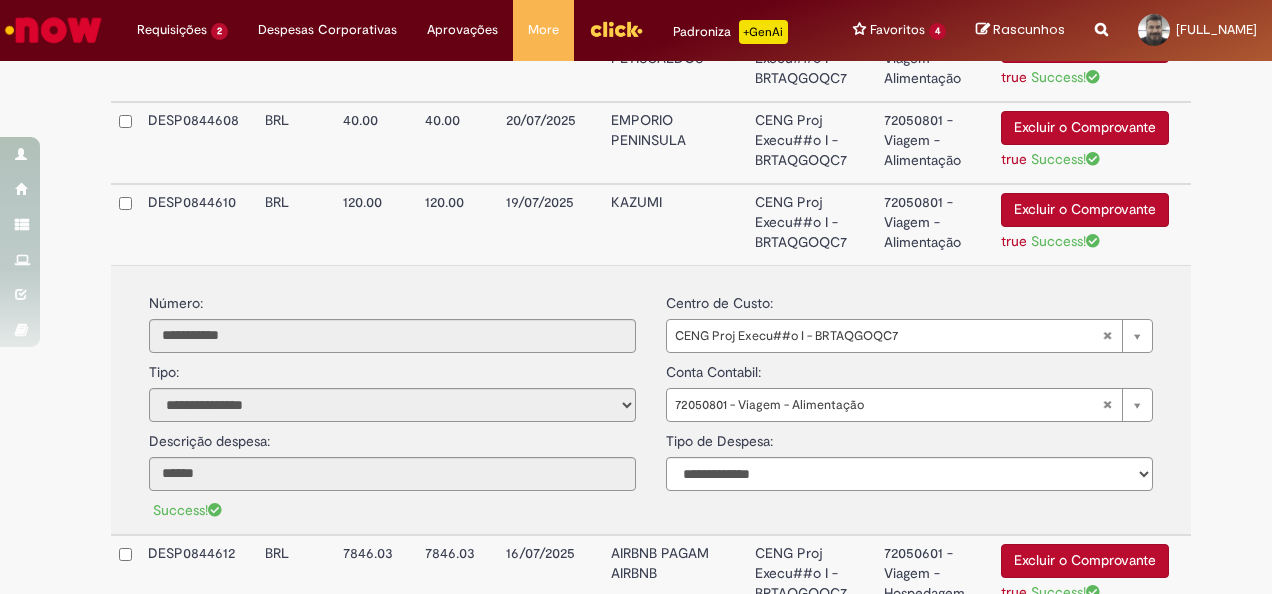 scroll, scrollTop: 1640, scrollLeft: 0, axis: vertical 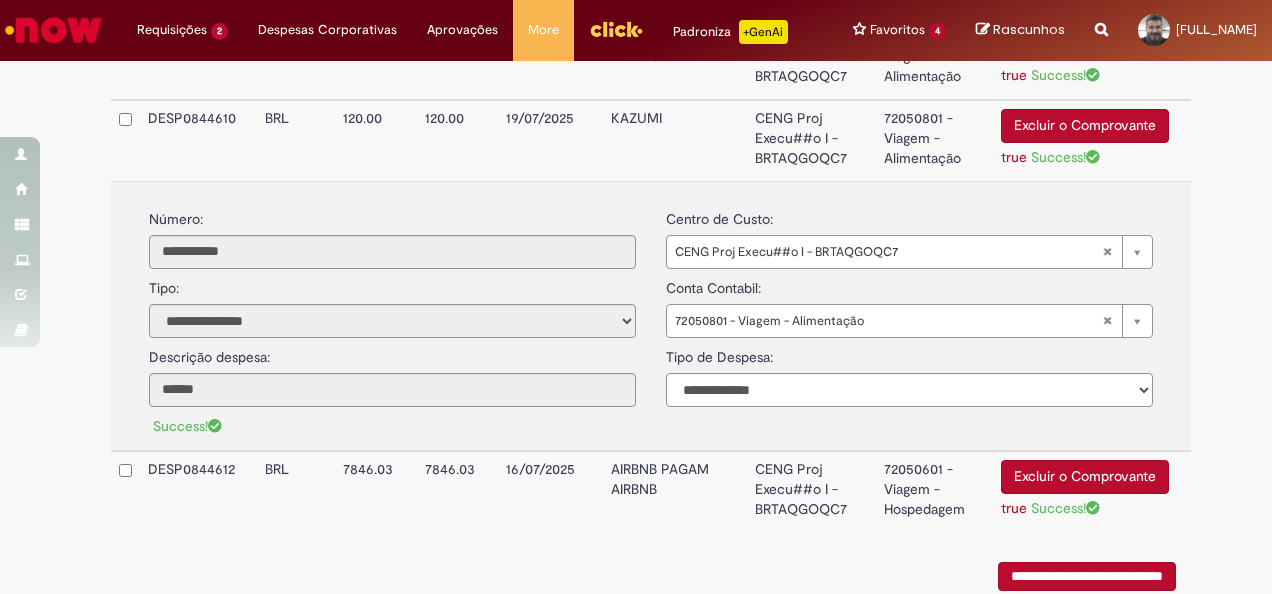 click on "**********" at bounding box center (909, 390) 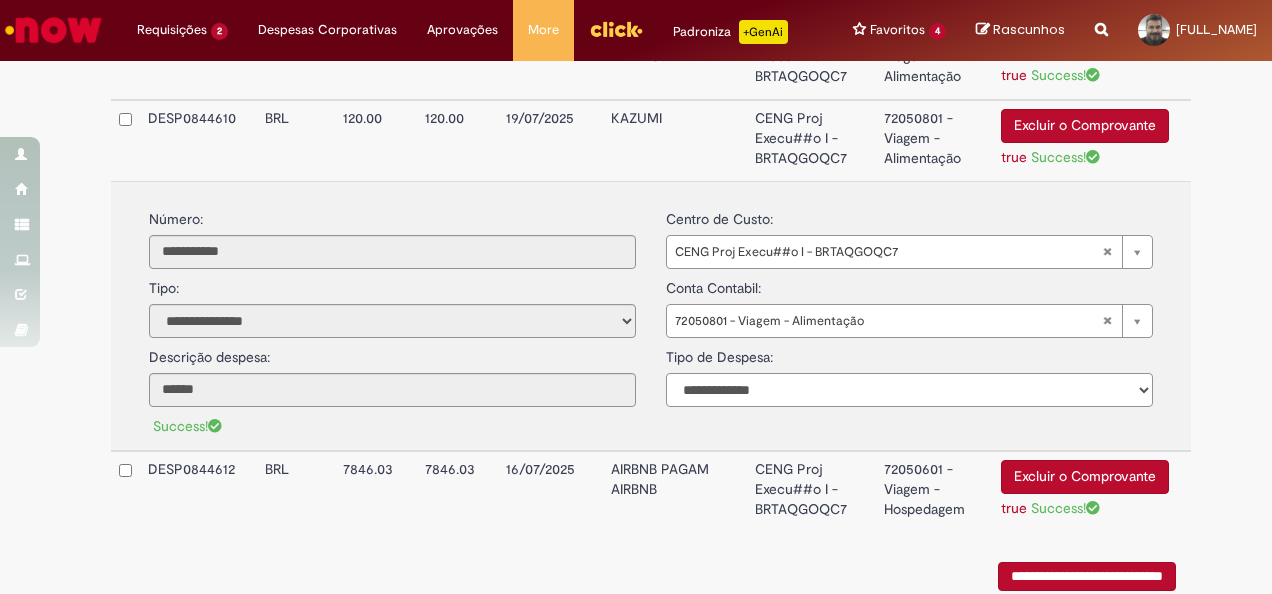 select on "*" 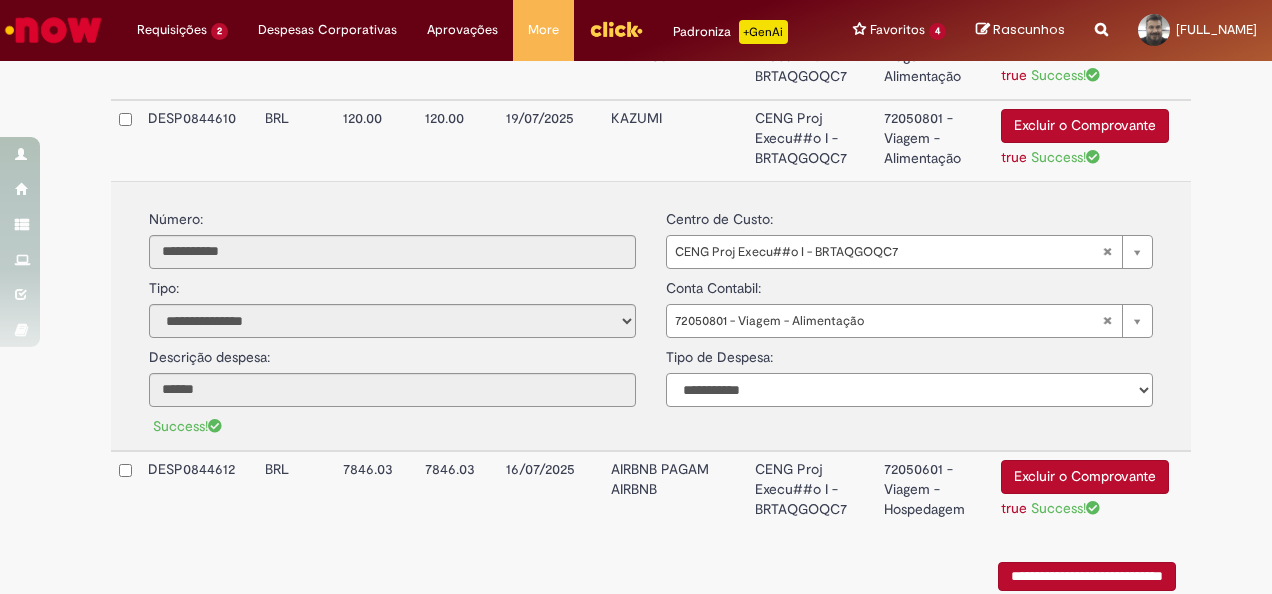 click on "**********" at bounding box center [909, 390] 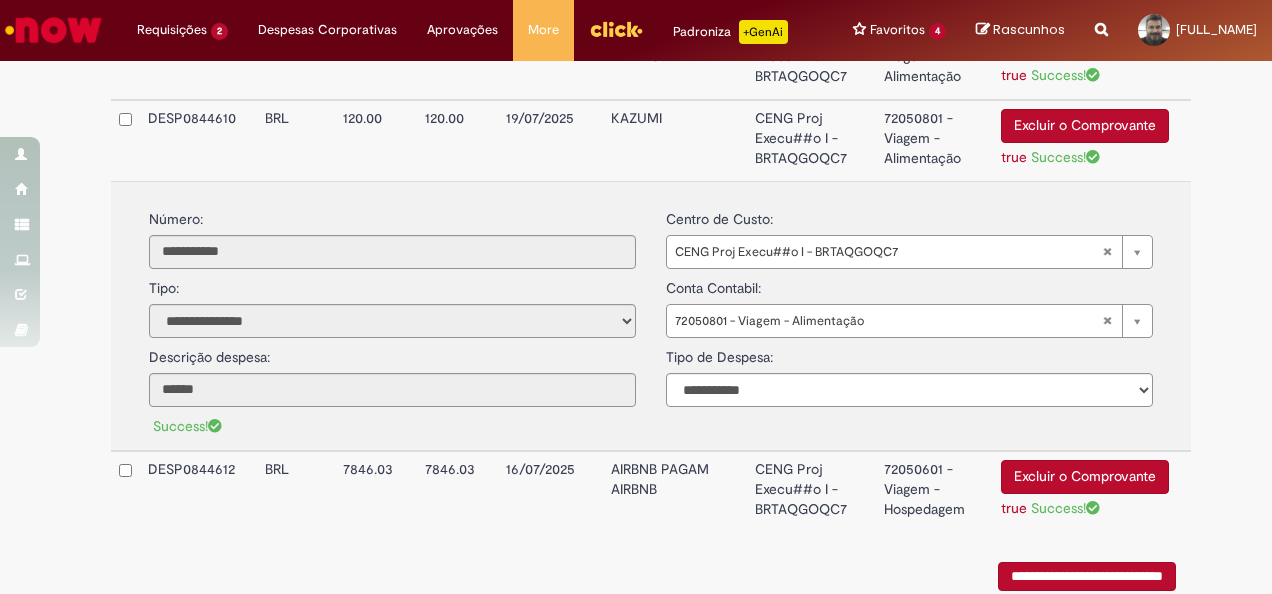 click on "Excluir o Comprovante       true    Success!" at bounding box center (1092, 140) 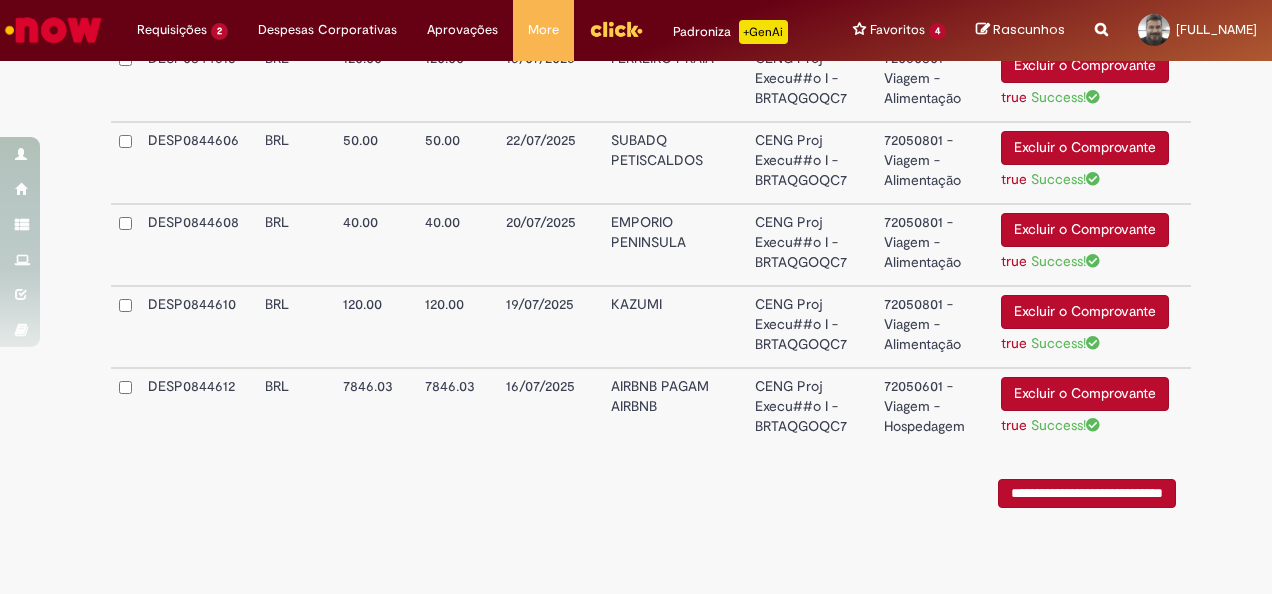 click on "72050801 -  Viagem  -  Alimentação" at bounding box center (934, 245) 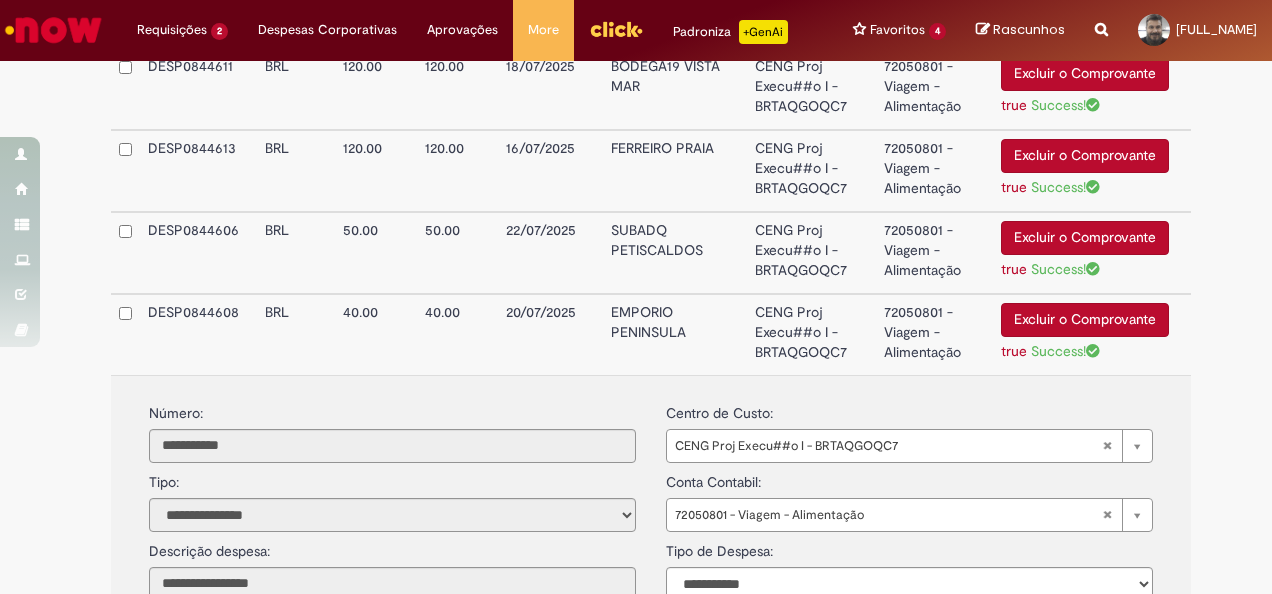 scroll, scrollTop: 1349, scrollLeft: 0, axis: vertical 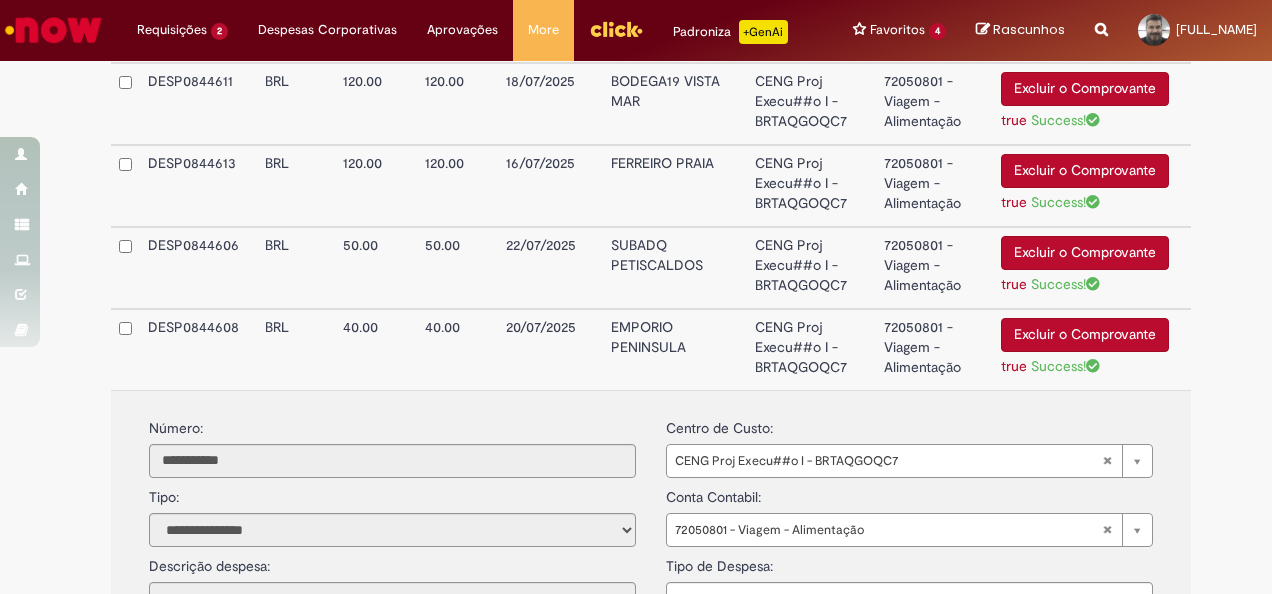 click on "CENG Proj Execu##o I - BRTAQGOQC7" at bounding box center [811, 268] 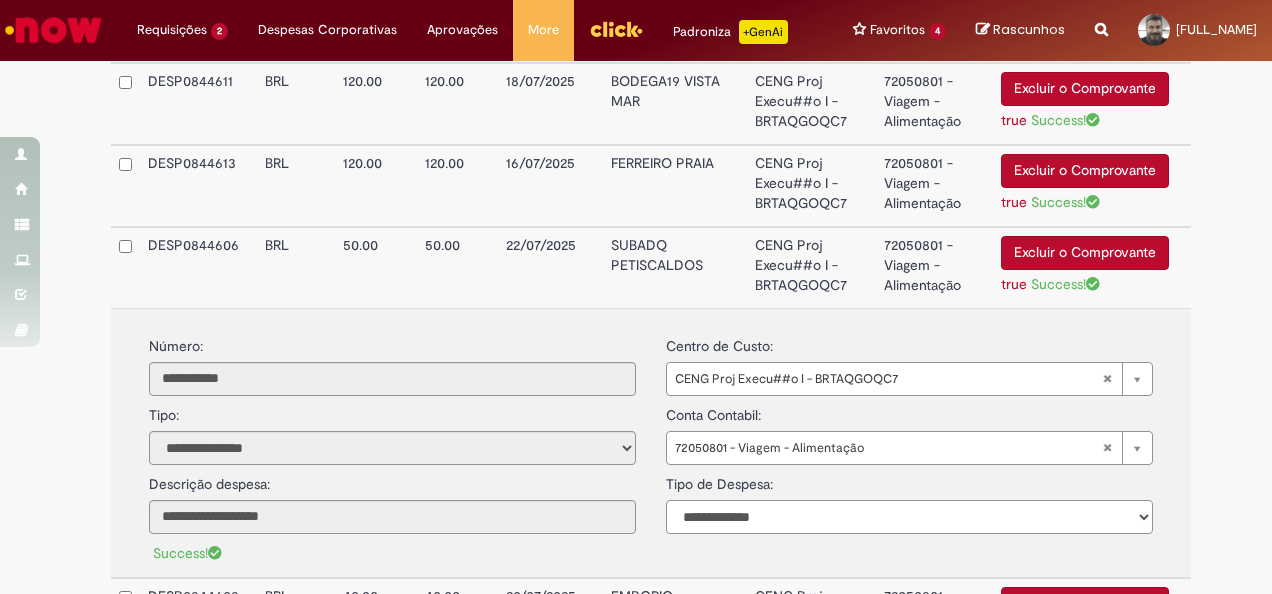 click on "**********" at bounding box center [909, 517] 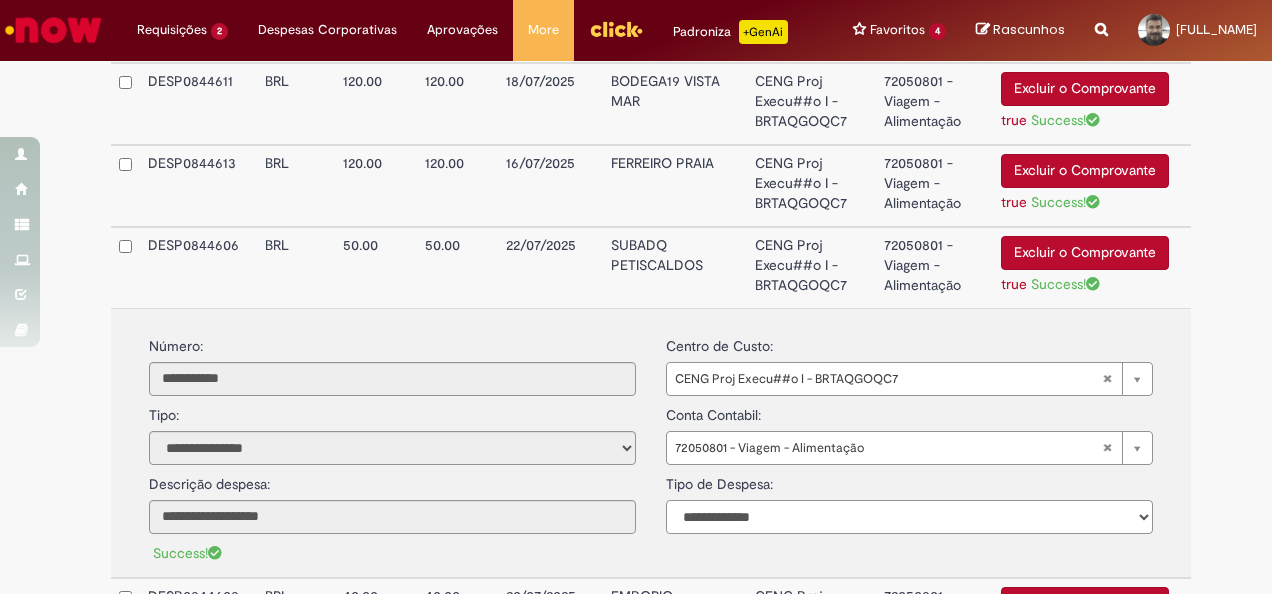 select on "*" 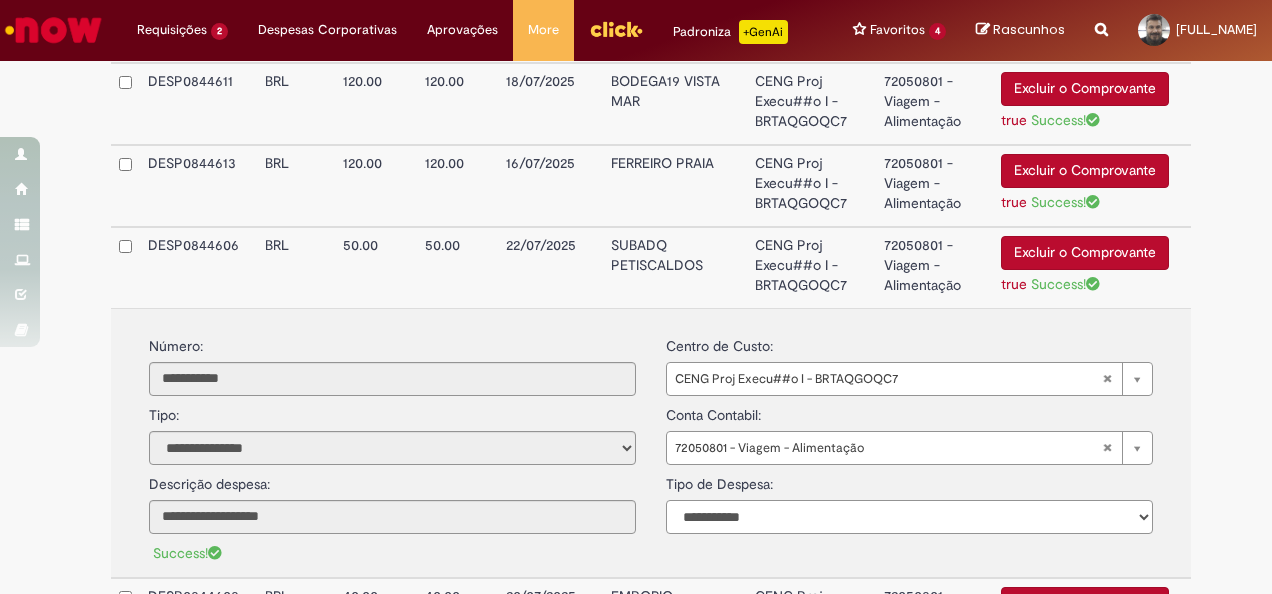 click on "**********" at bounding box center [909, 517] 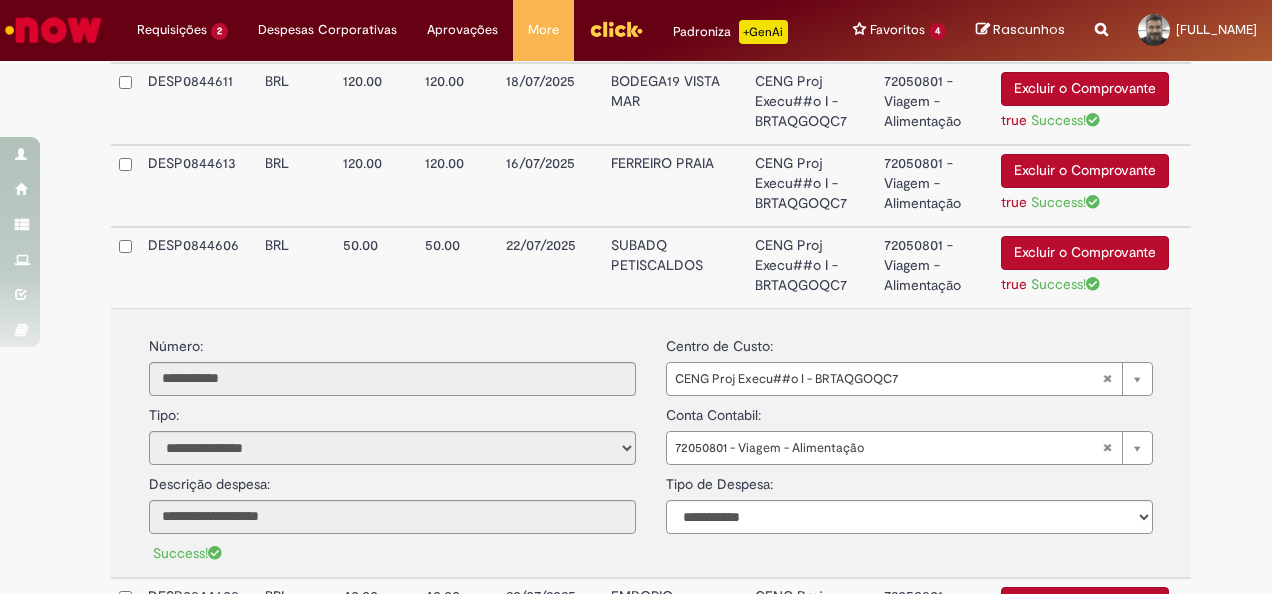 click on "CENG Proj Execu##o I - BRTAQGOQC7" at bounding box center (811, 186) 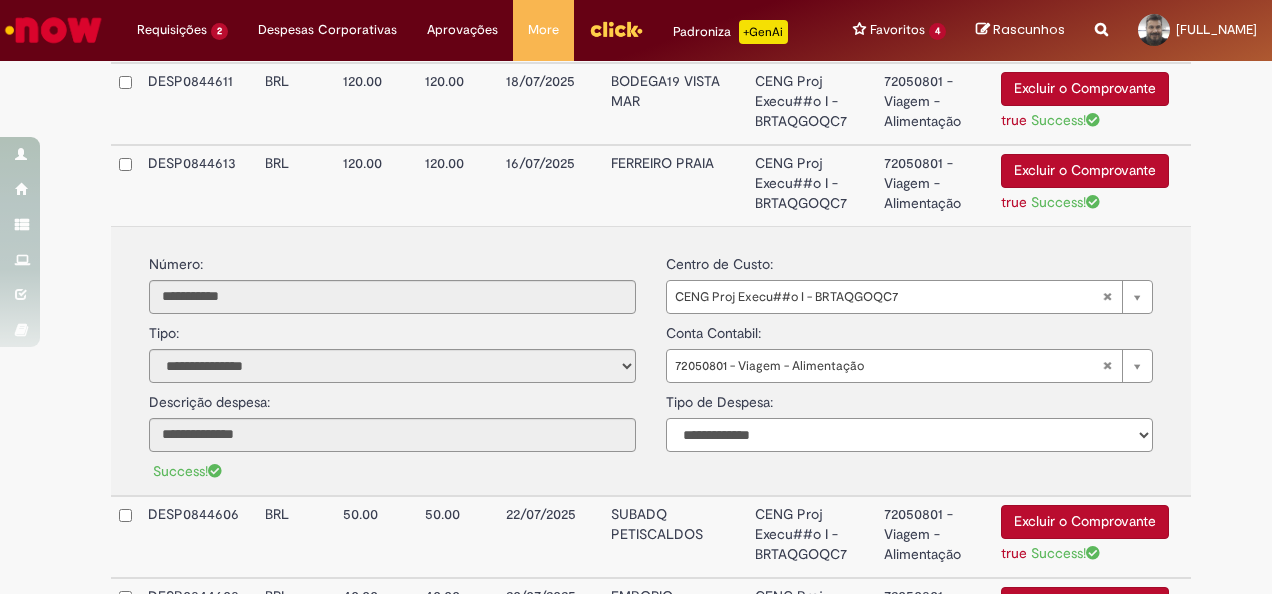 click on "**********" at bounding box center (909, 435) 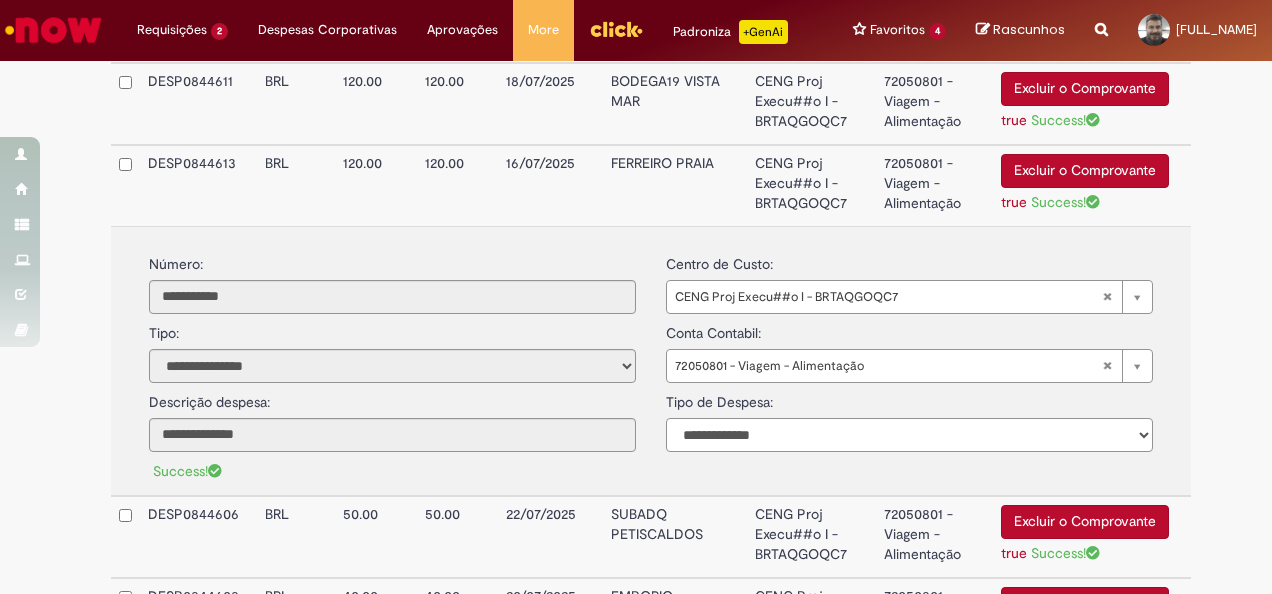 select on "*" 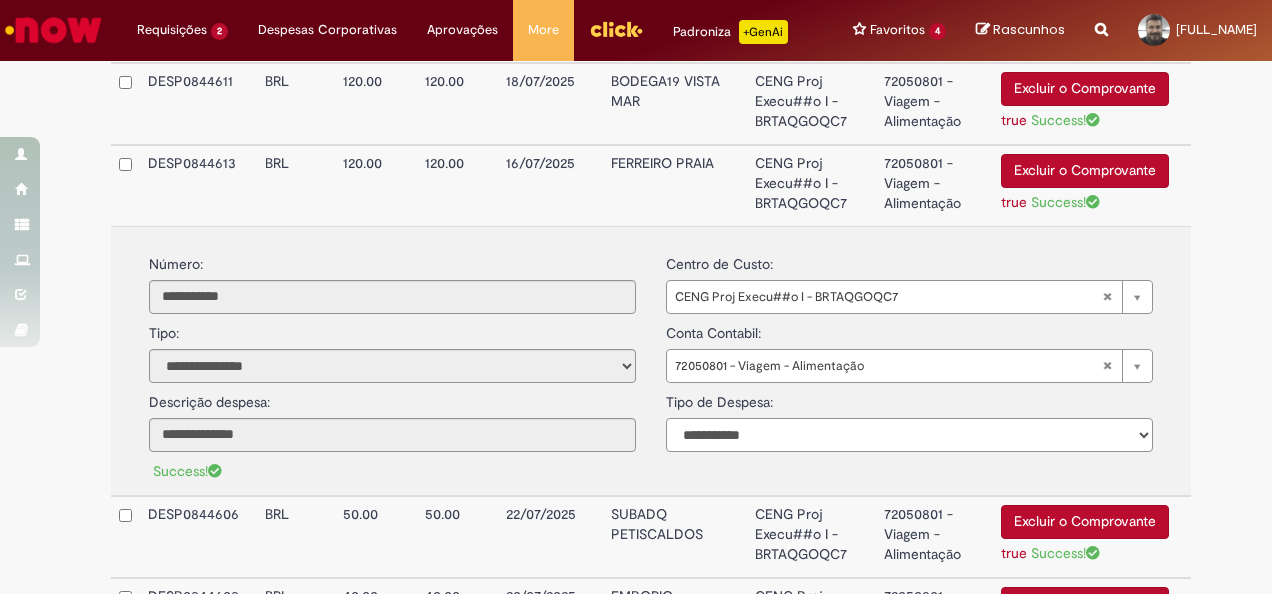 click on "**********" at bounding box center [909, 435] 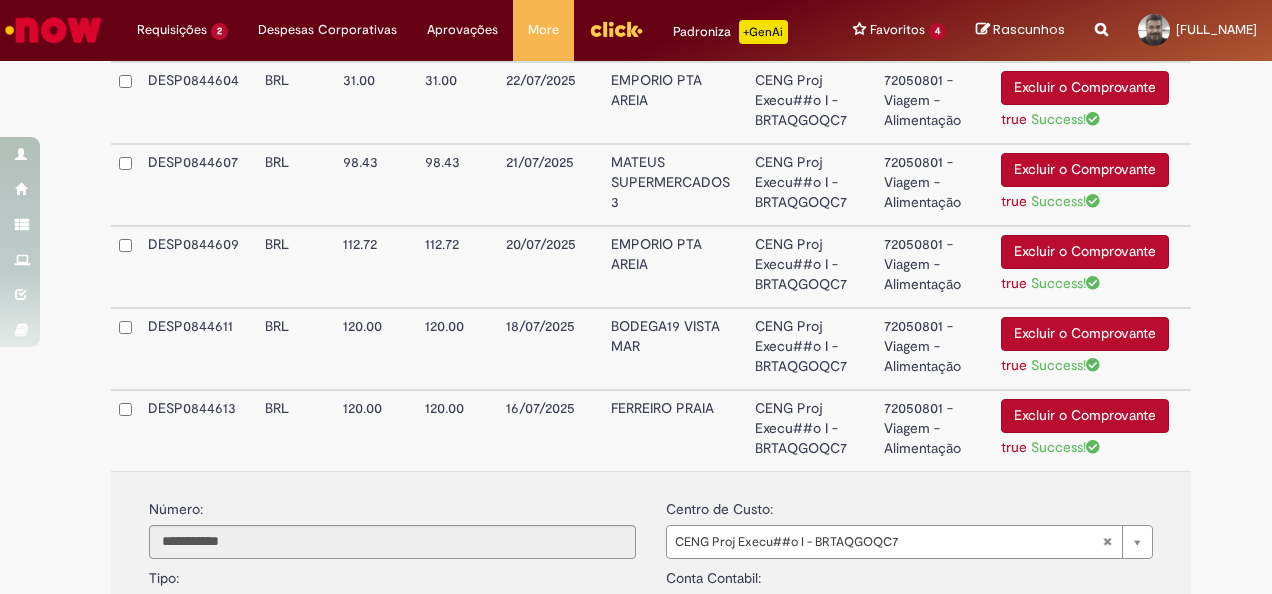 scroll, scrollTop: 1095, scrollLeft: 0, axis: vertical 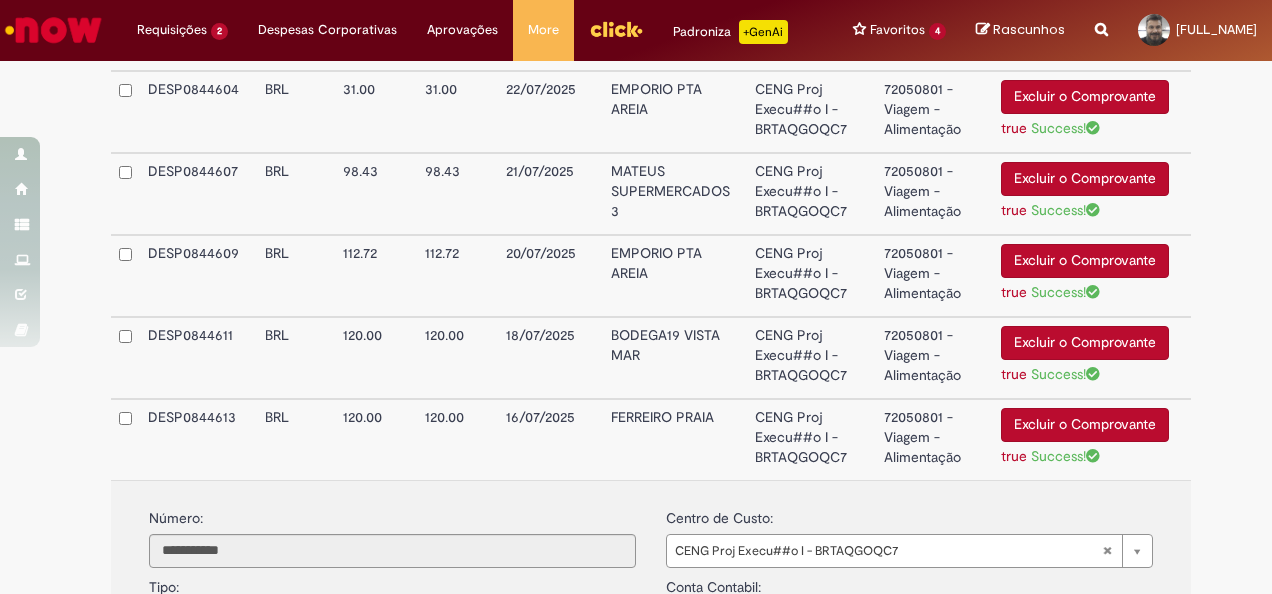 click on "72050801 -  Viagem  -  Alimentação" at bounding box center (934, 358) 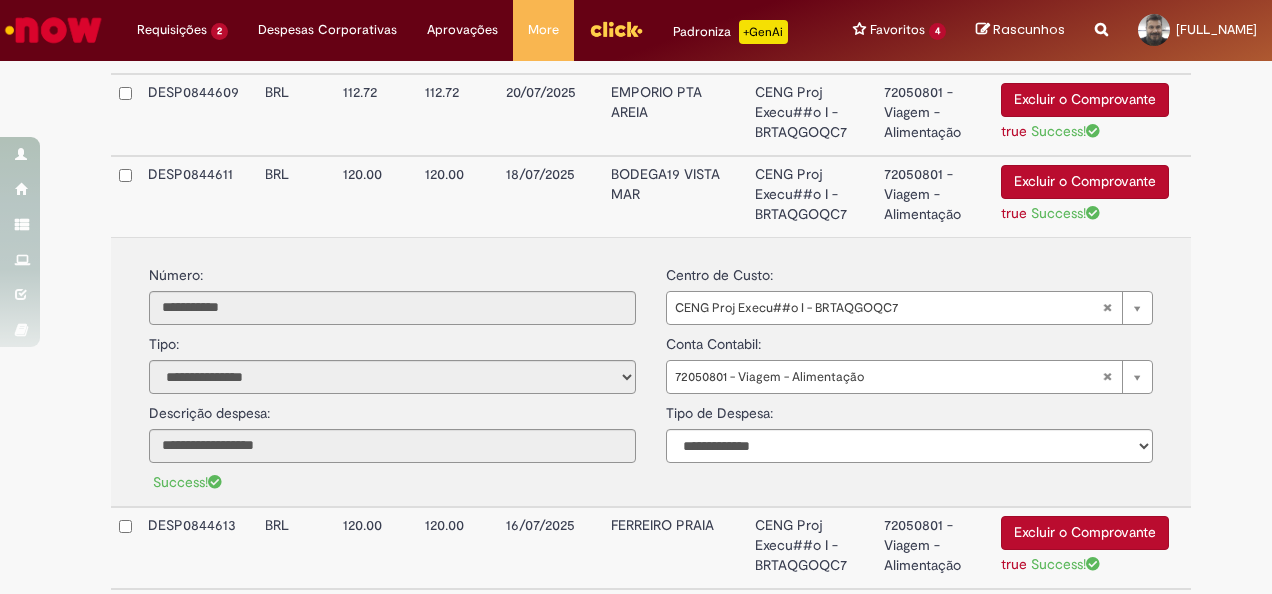 scroll, scrollTop: 1259, scrollLeft: 0, axis: vertical 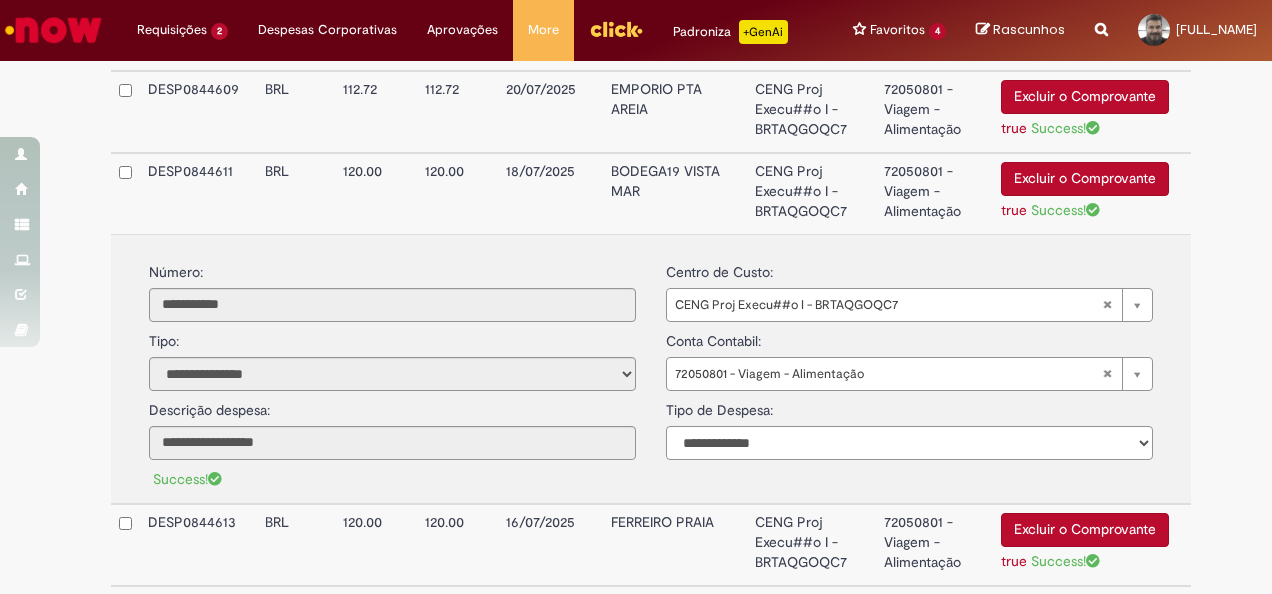 click on "**********" at bounding box center [909, 443] 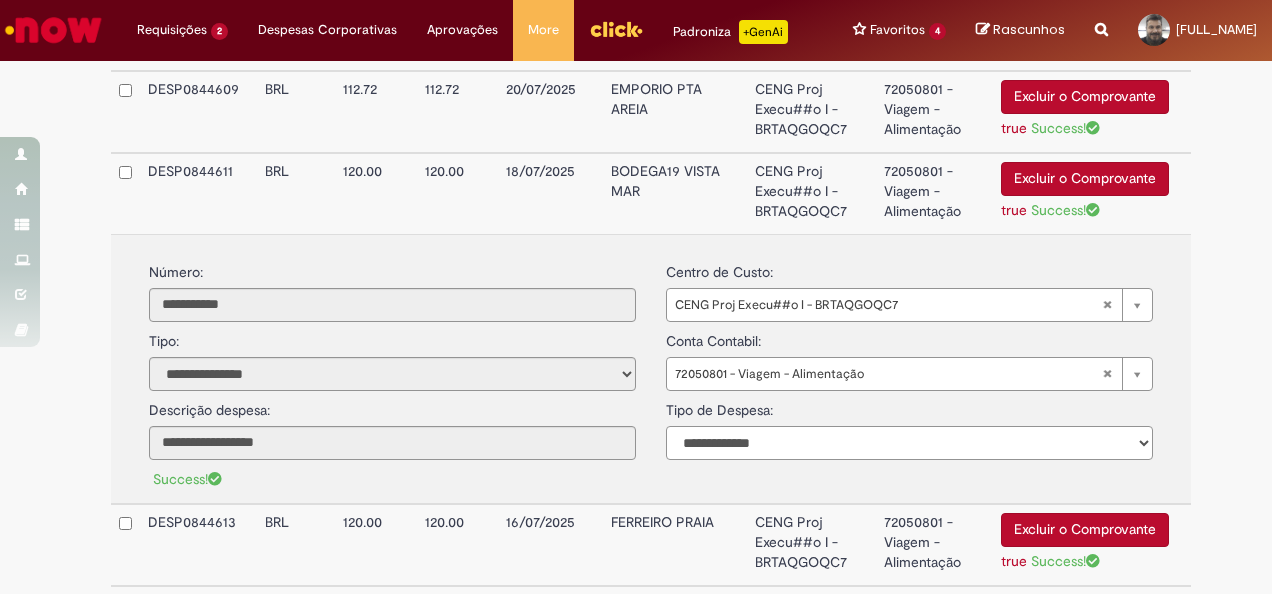 select on "*" 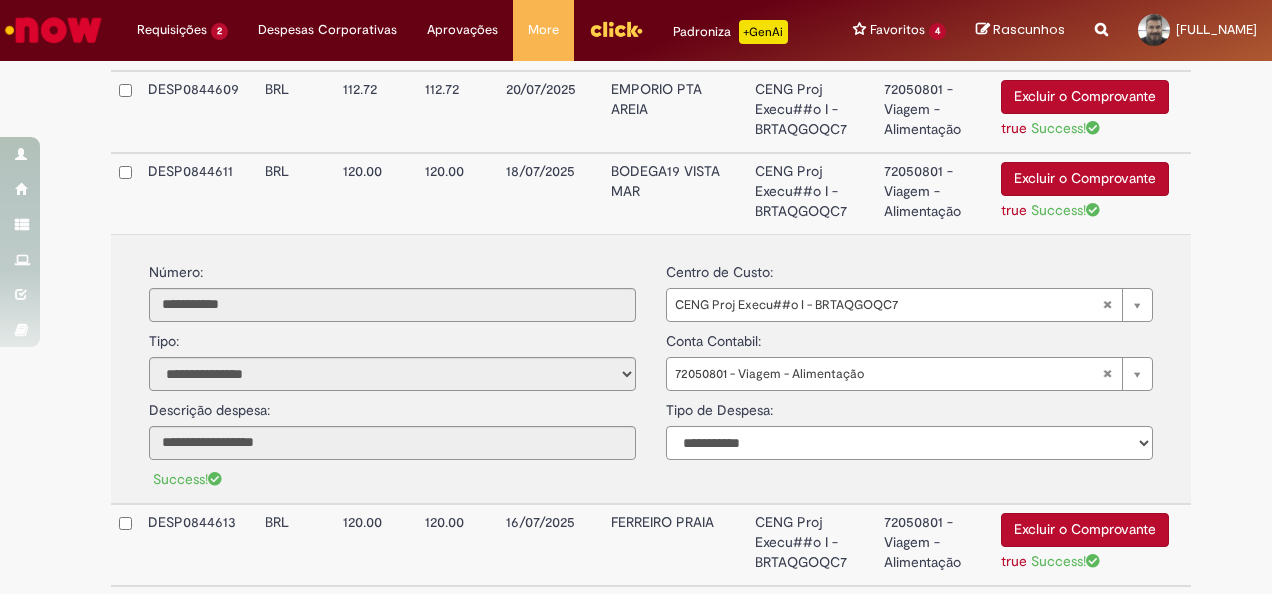 click on "**********" at bounding box center [909, 443] 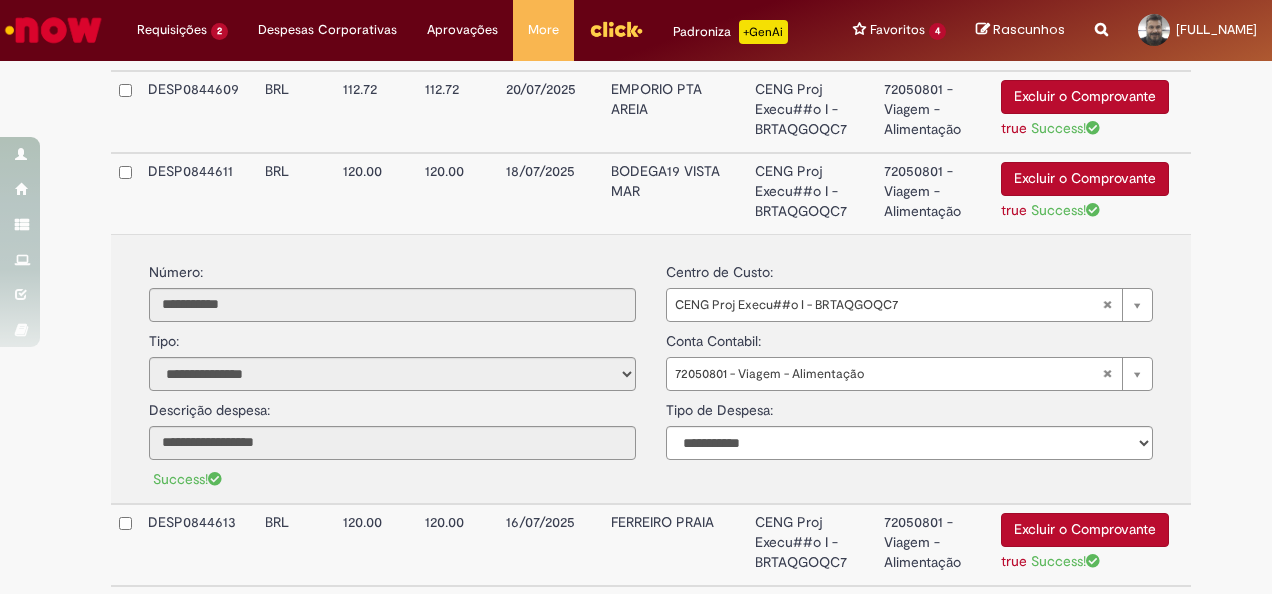 click on "CENG Proj Execu##o I - BRTAQGOQC7" at bounding box center [811, 112] 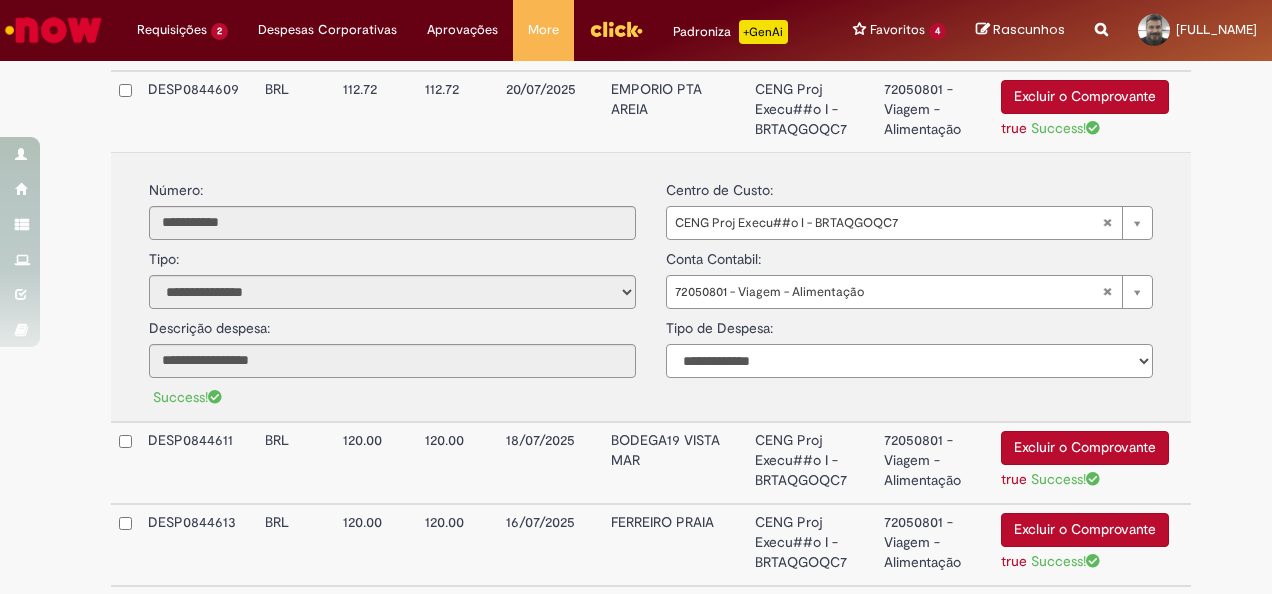 click on "**********" at bounding box center (909, 361) 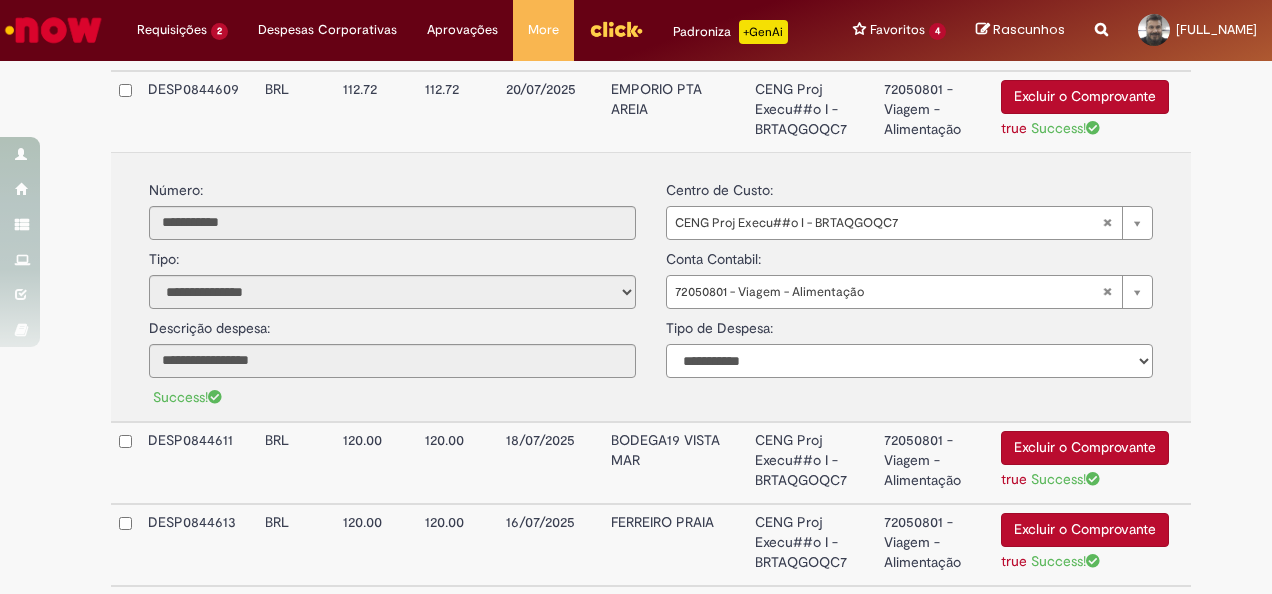 click on "**********" at bounding box center (909, 361) 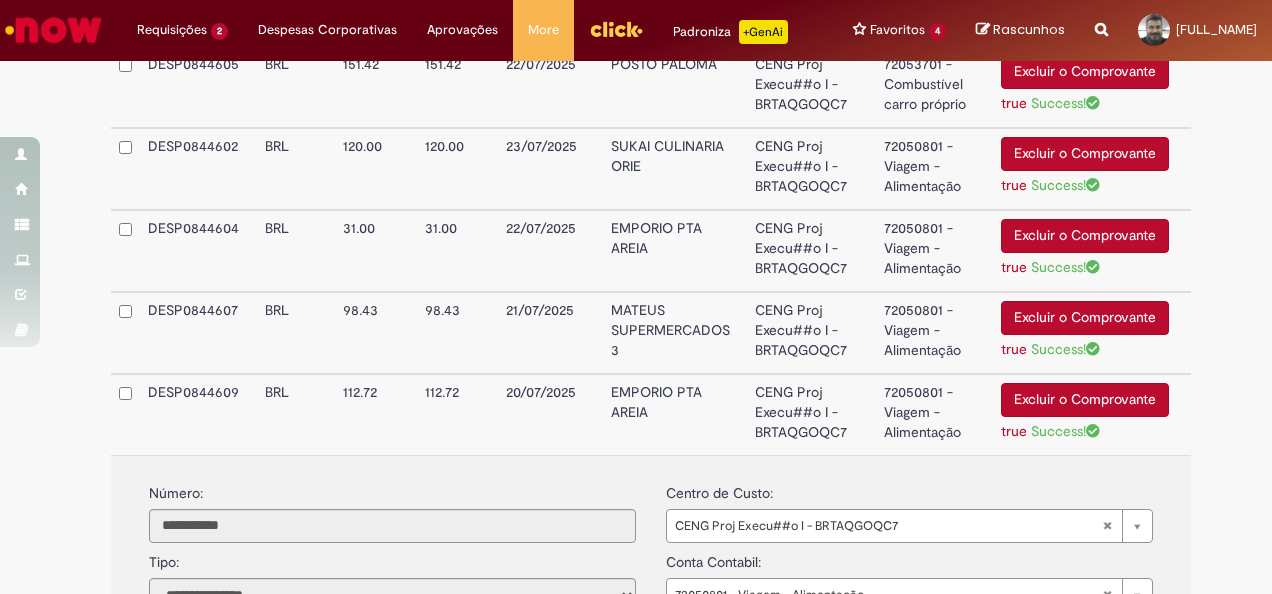 scroll, scrollTop: 947, scrollLeft: 0, axis: vertical 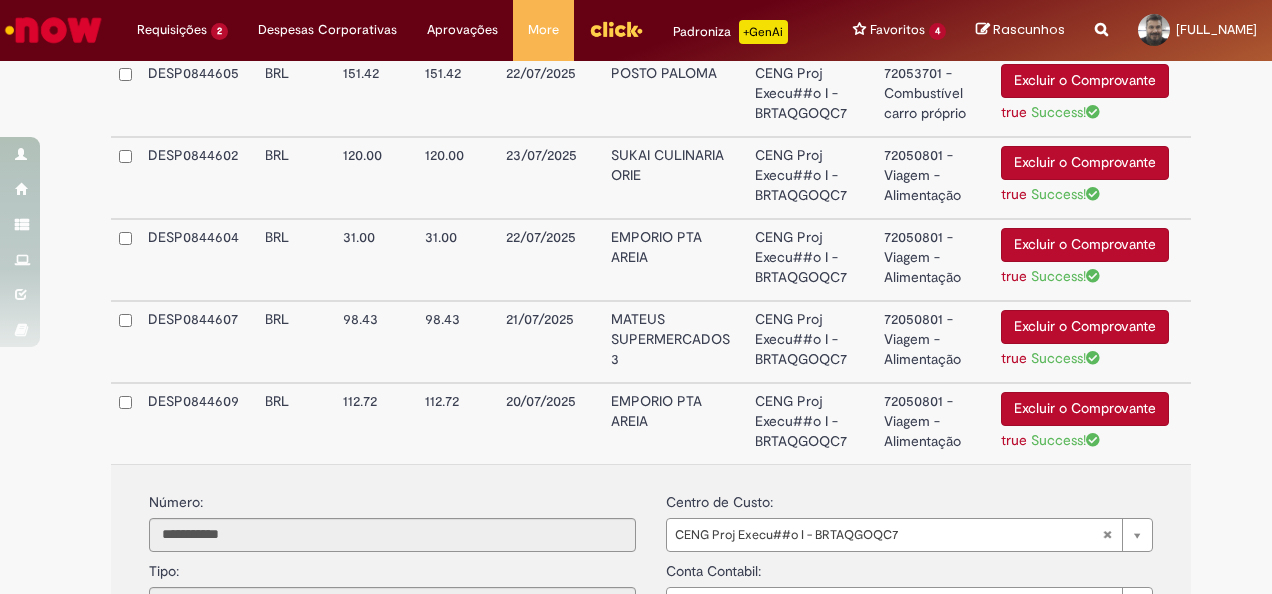 click on "CENG Proj Execu##o I - BRTAQGOQC7" at bounding box center (811, 342) 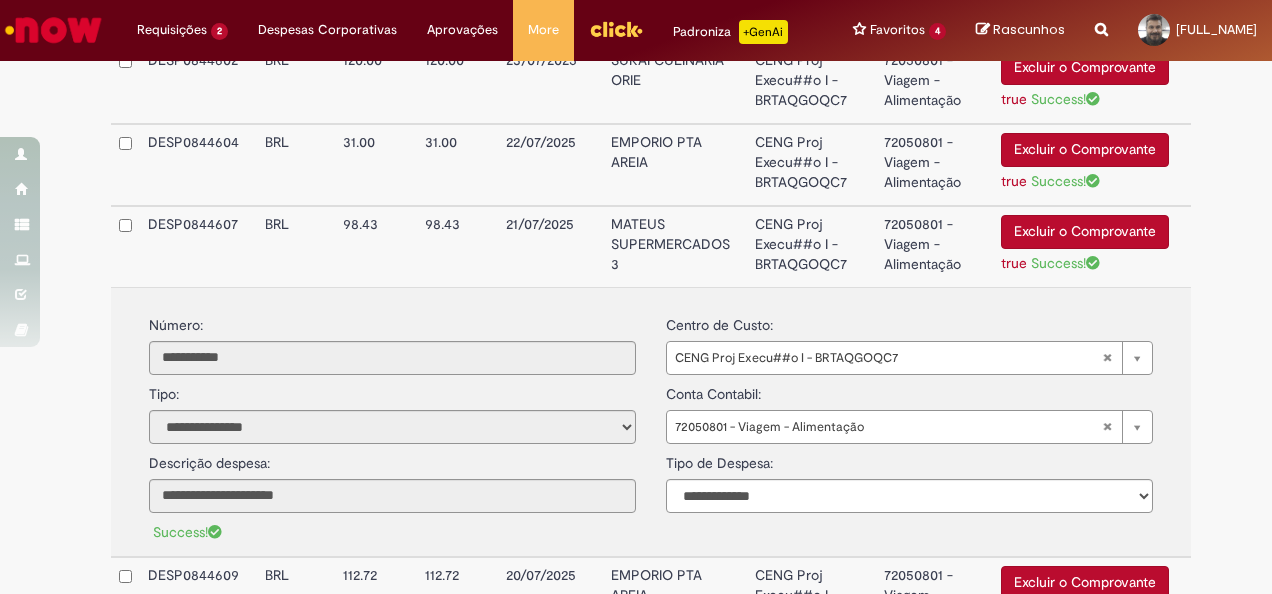scroll, scrollTop: 1049, scrollLeft: 0, axis: vertical 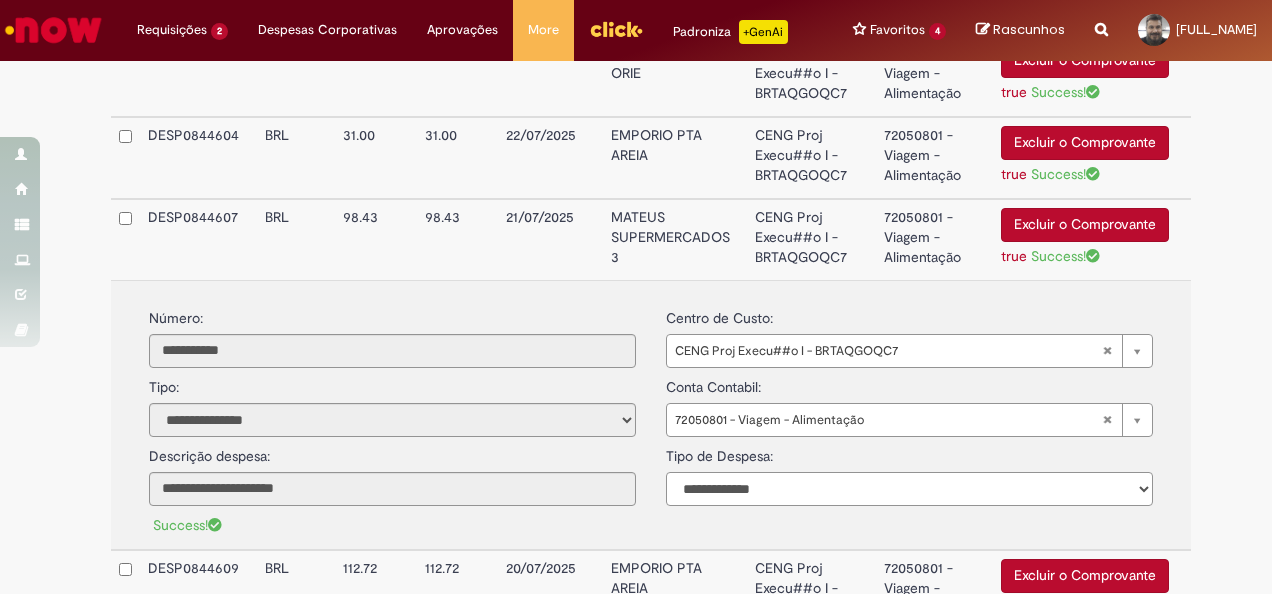 click on "**********" at bounding box center (909, 489) 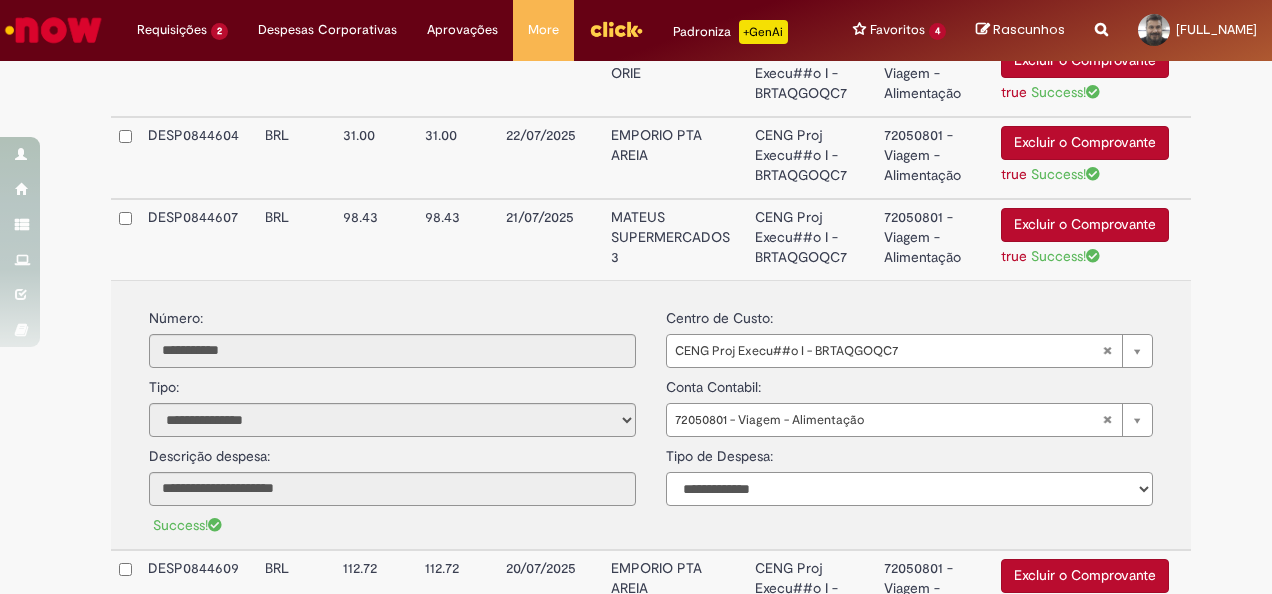 select on "*" 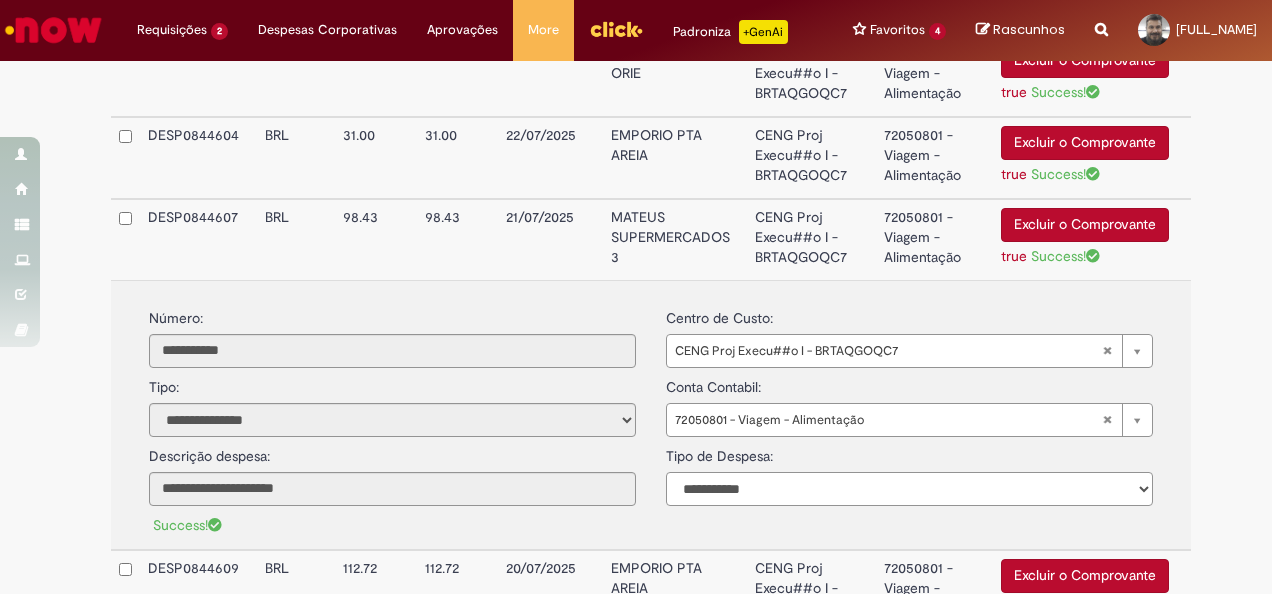 click on "**********" at bounding box center [909, 489] 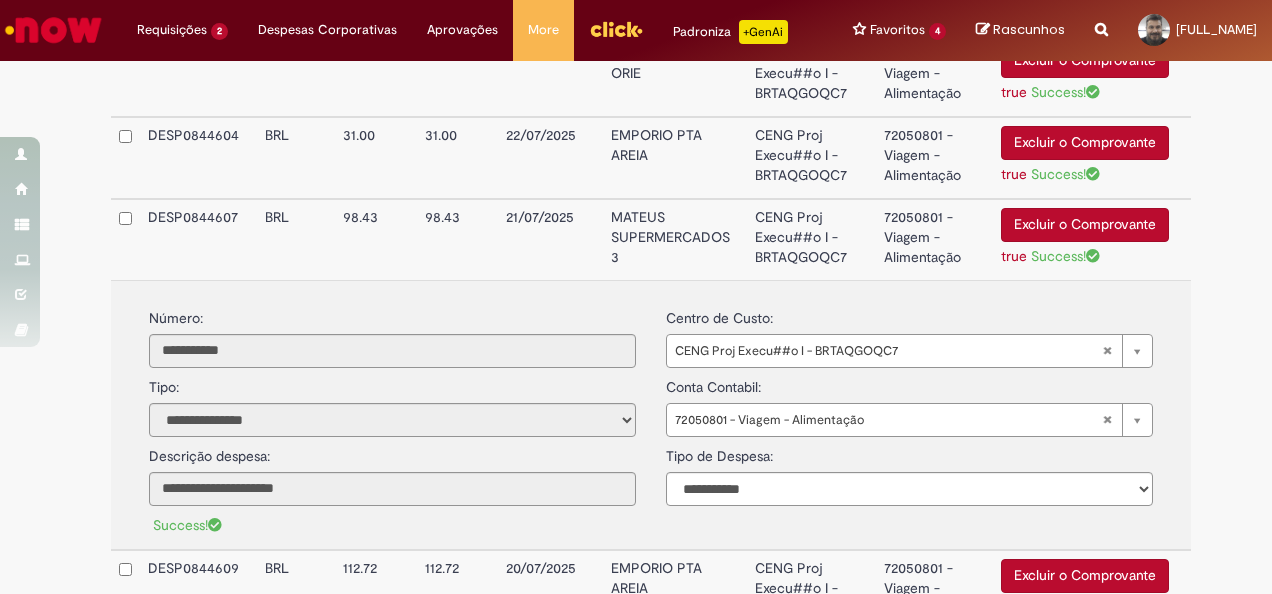 click on "CENG Proj Execu##o I - BRTAQGOQC7" at bounding box center [811, 158] 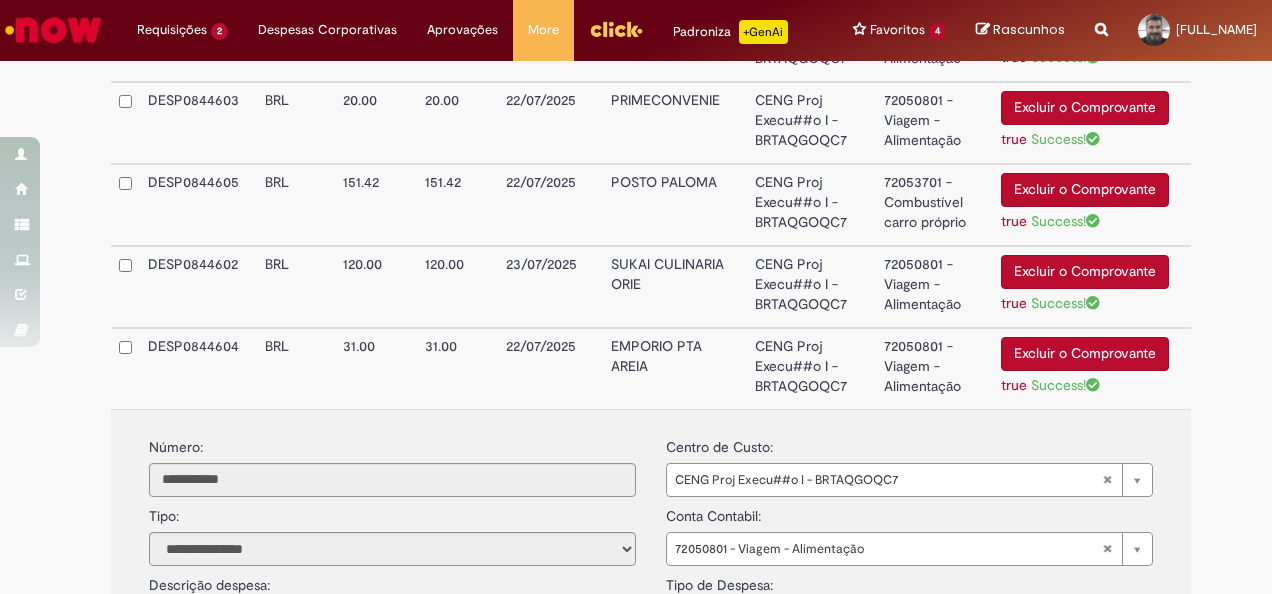 scroll, scrollTop: 829, scrollLeft: 0, axis: vertical 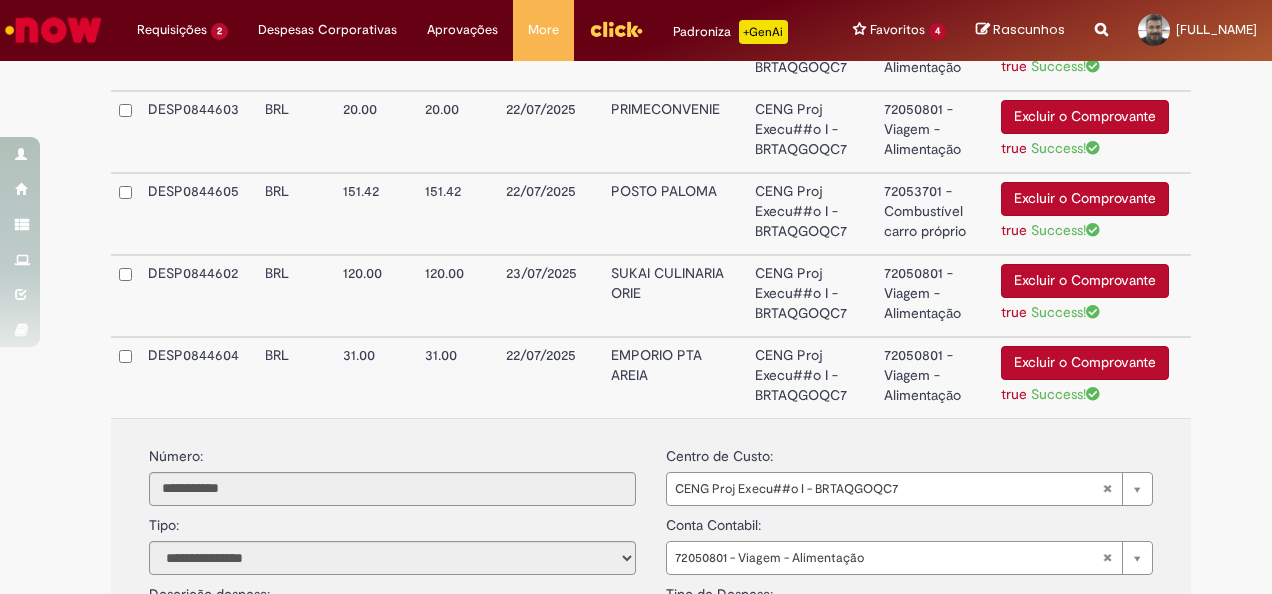 click on "CENG Proj Execu##o I - BRTAQGOQC7" at bounding box center [811, 296] 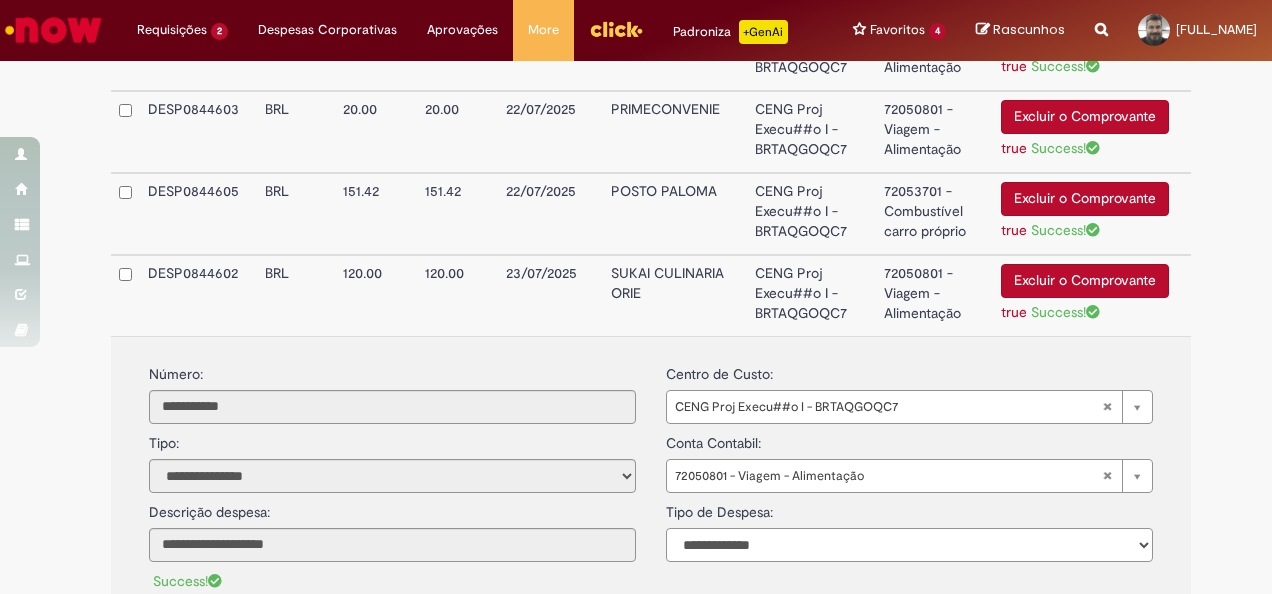 click on "**********" at bounding box center [909, 545] 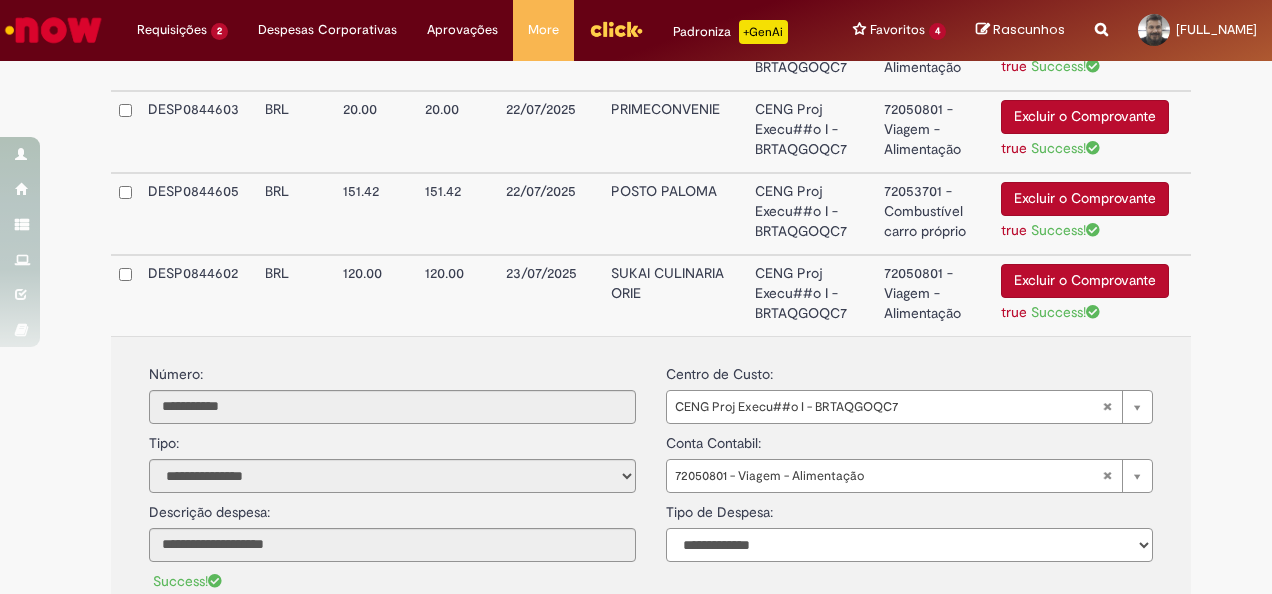 select on "*" 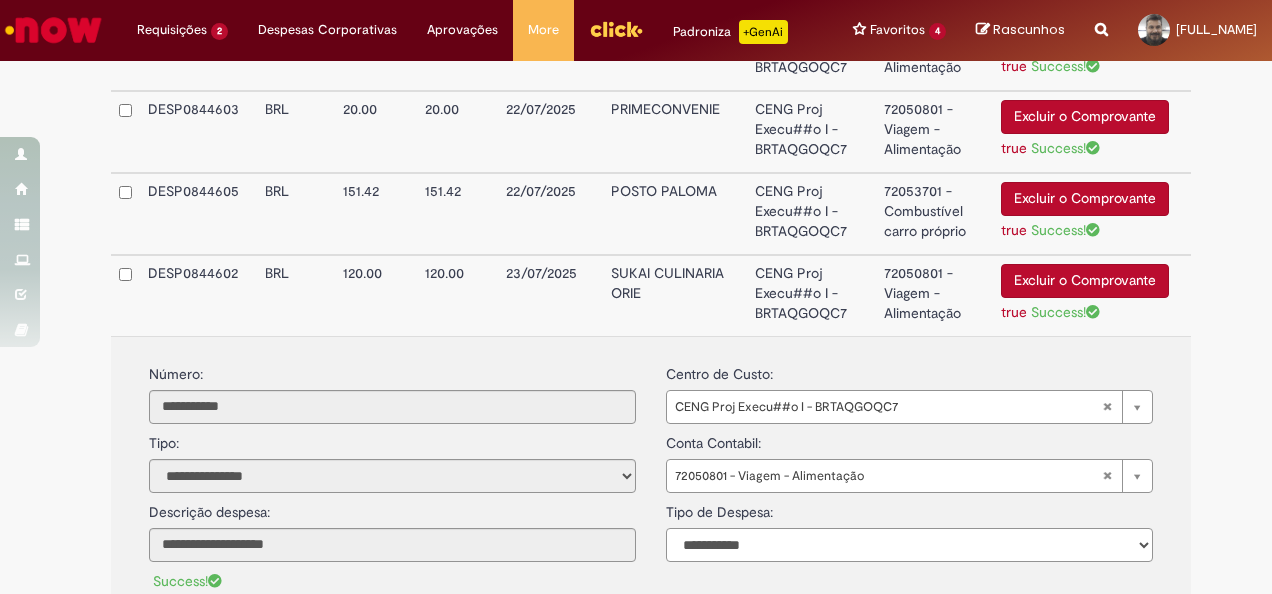 click on "**********" at bounding box center (909, 545) 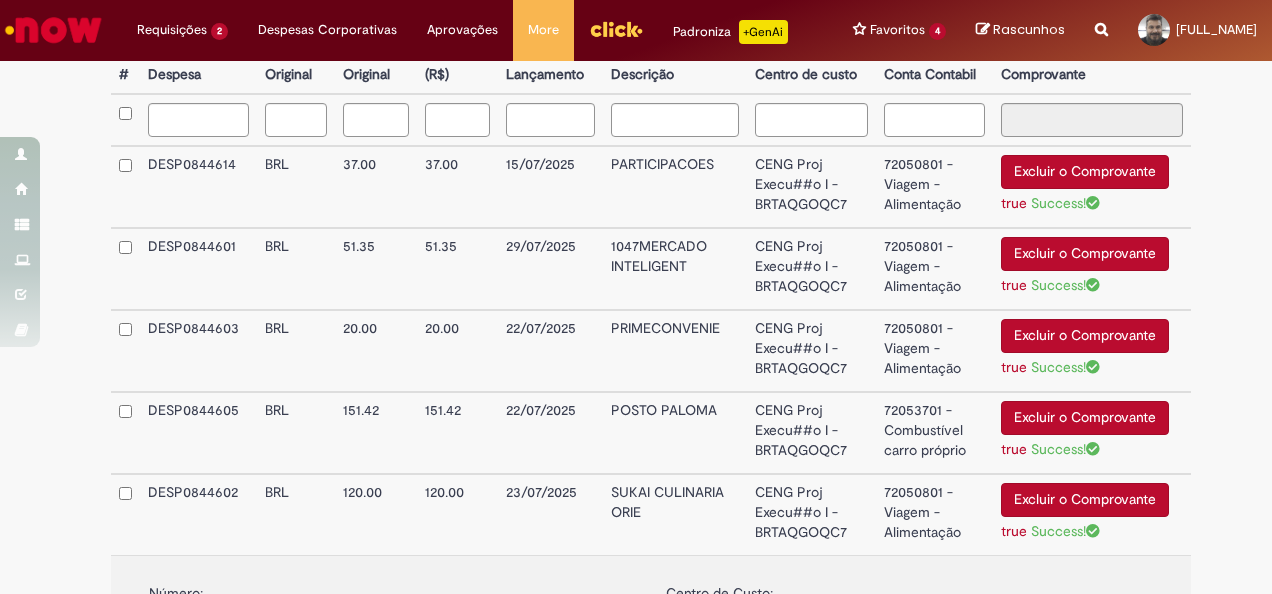 scroll, scrollTop: 597, scrollLeft: 0, axis: vertical 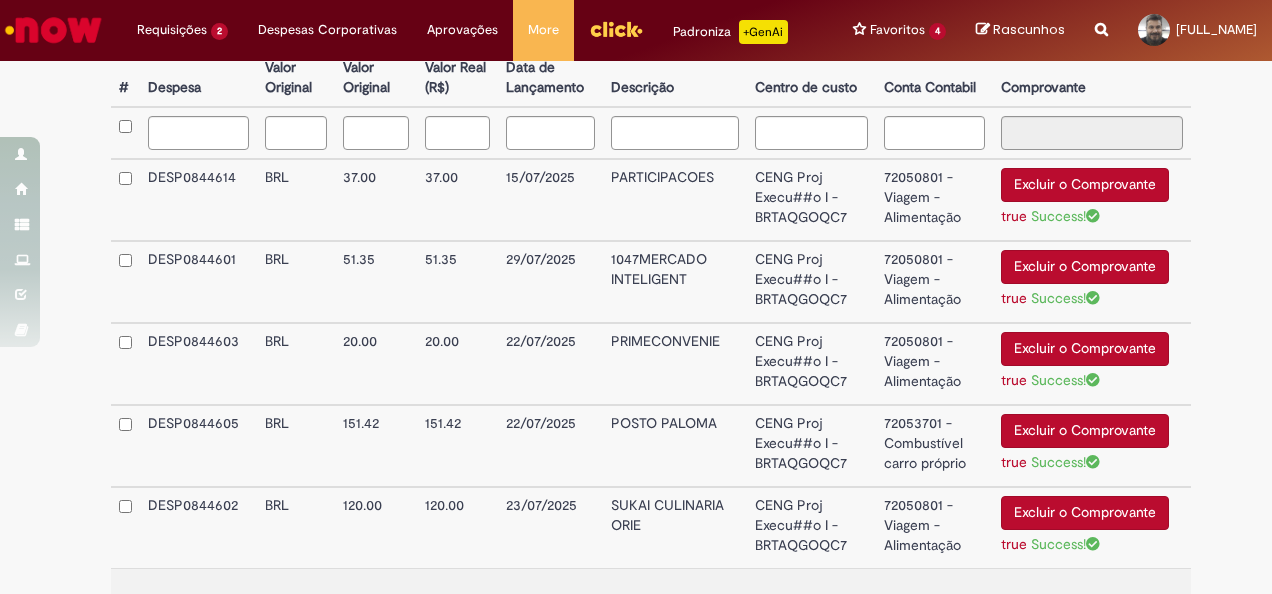 click on "CENG Proj Execu##o I - BRTAQGOQC7" at bounding box center (811, 364) 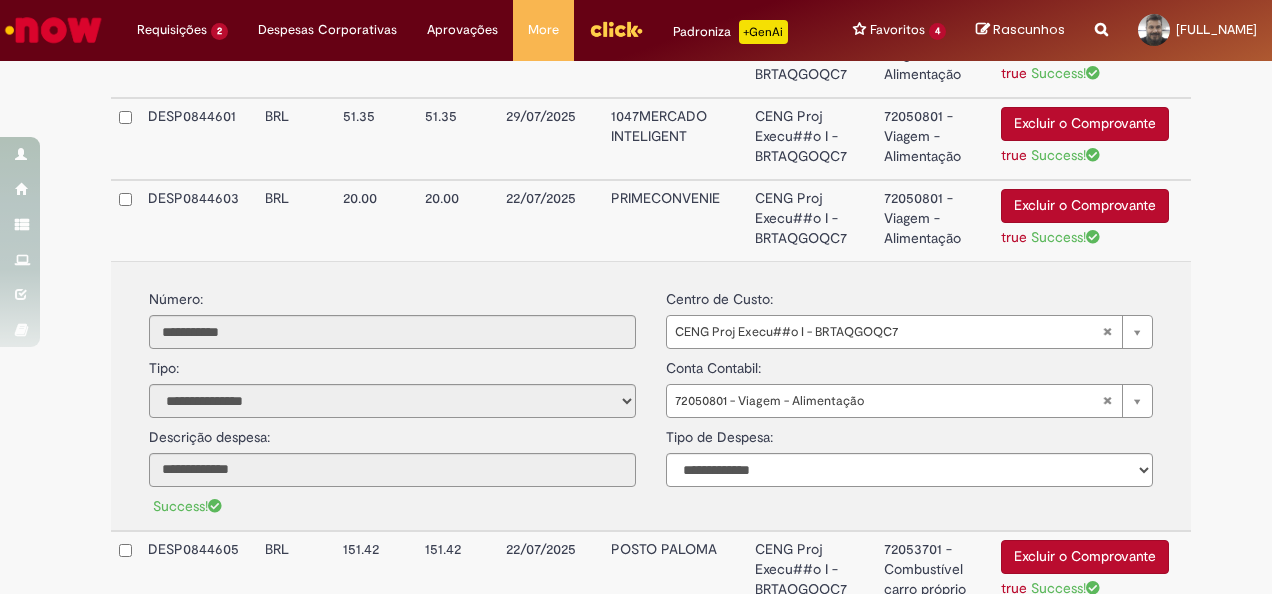 scroll, scrollTop: 746, scrollLeft: 0, axis: vertical 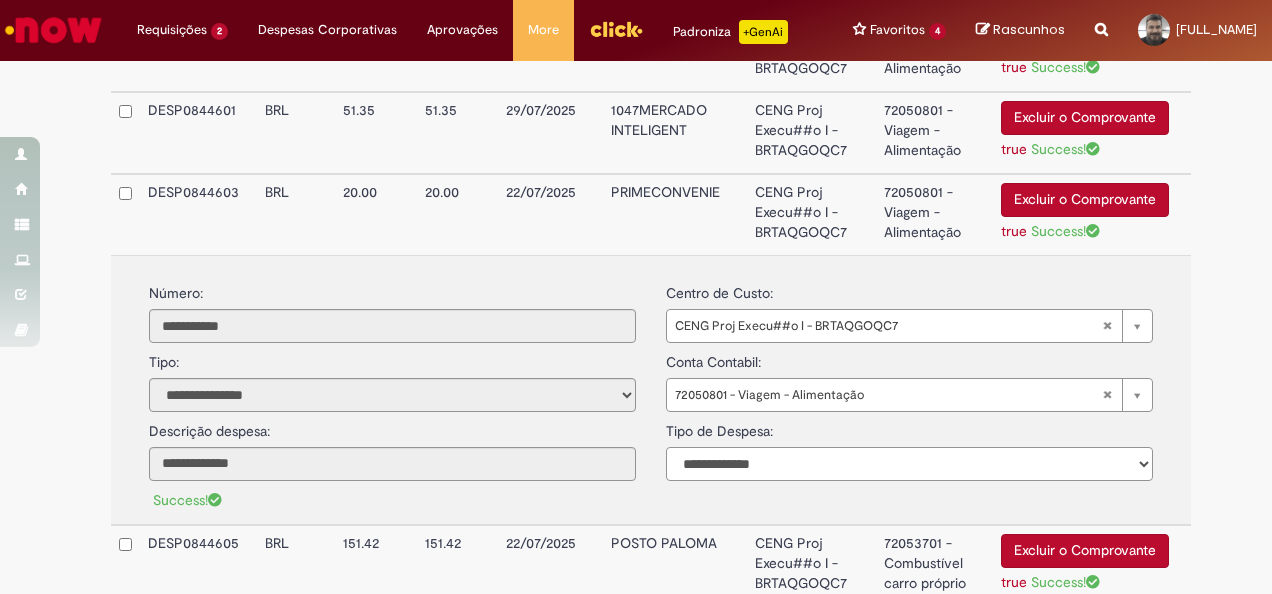 click on "**********" at bounding box center (909, 464) 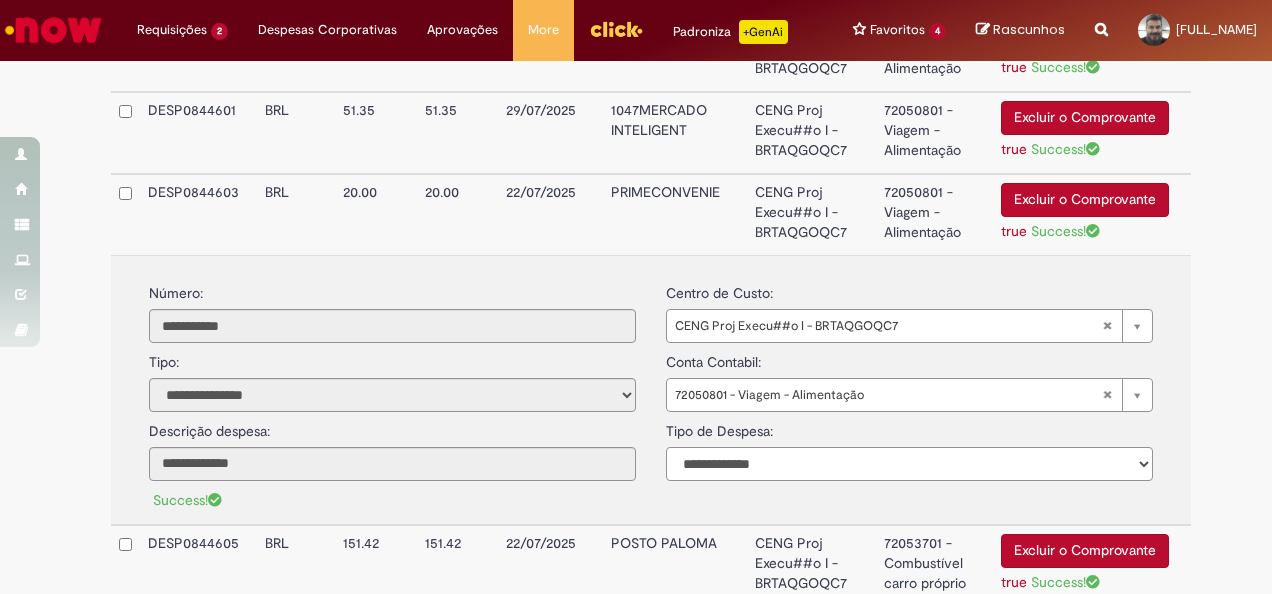 select on "*" 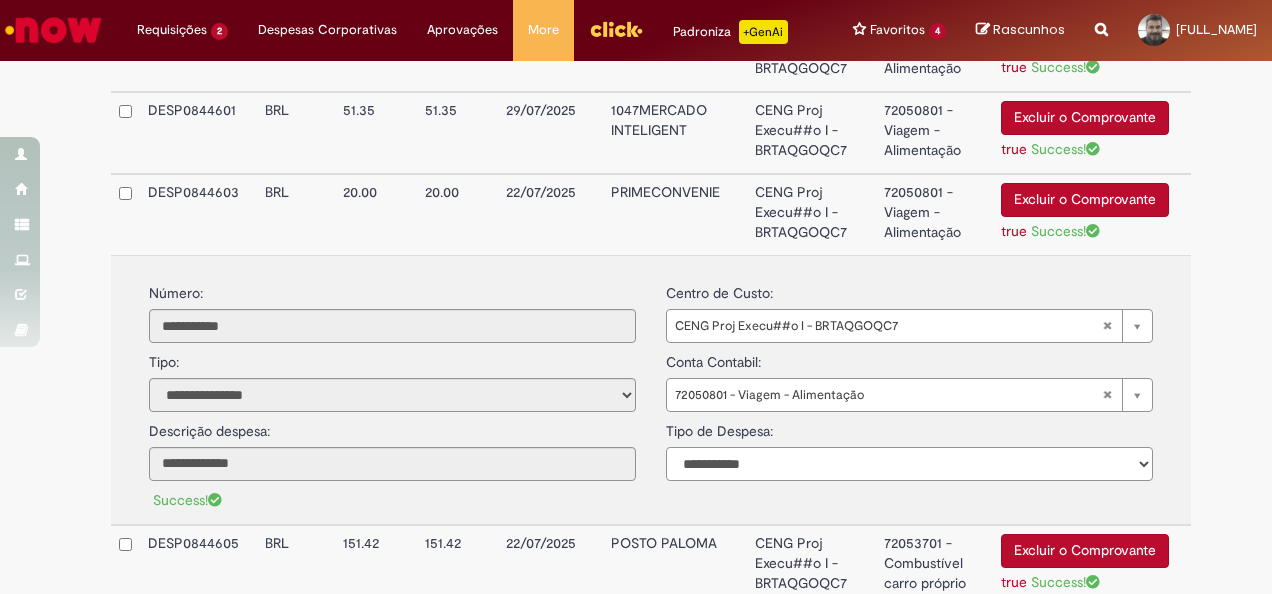 click on "**********" at bounding box center [909, 464] 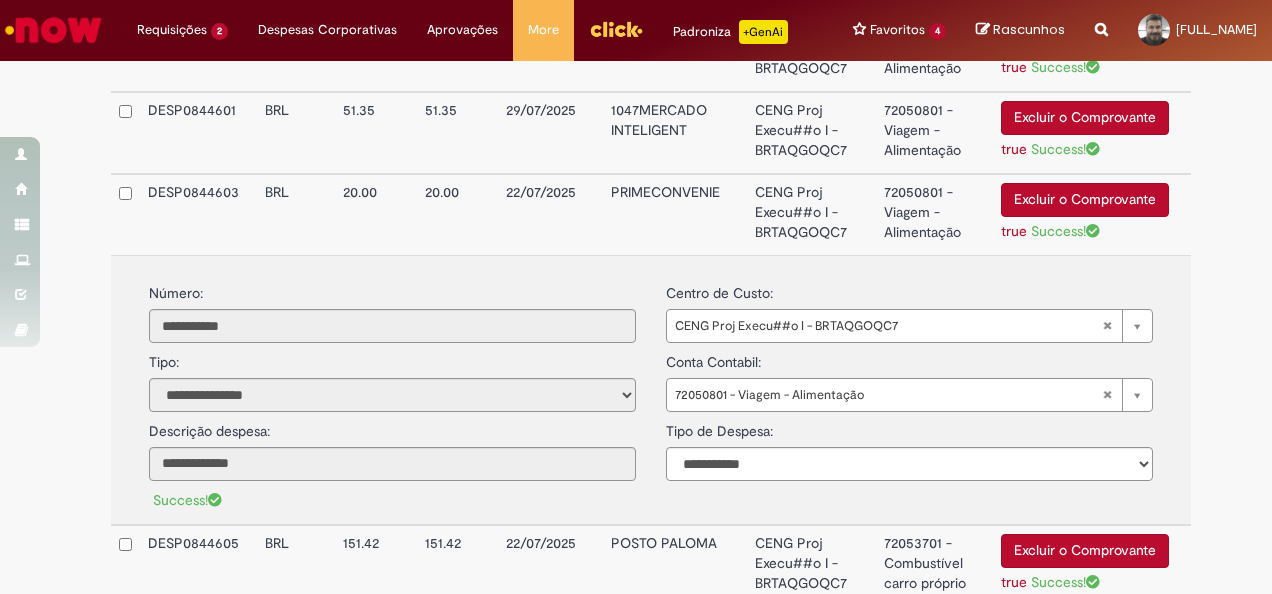 click on "72050801 -  Viagem  -  Alimentação" at bounding box center (934, 133) 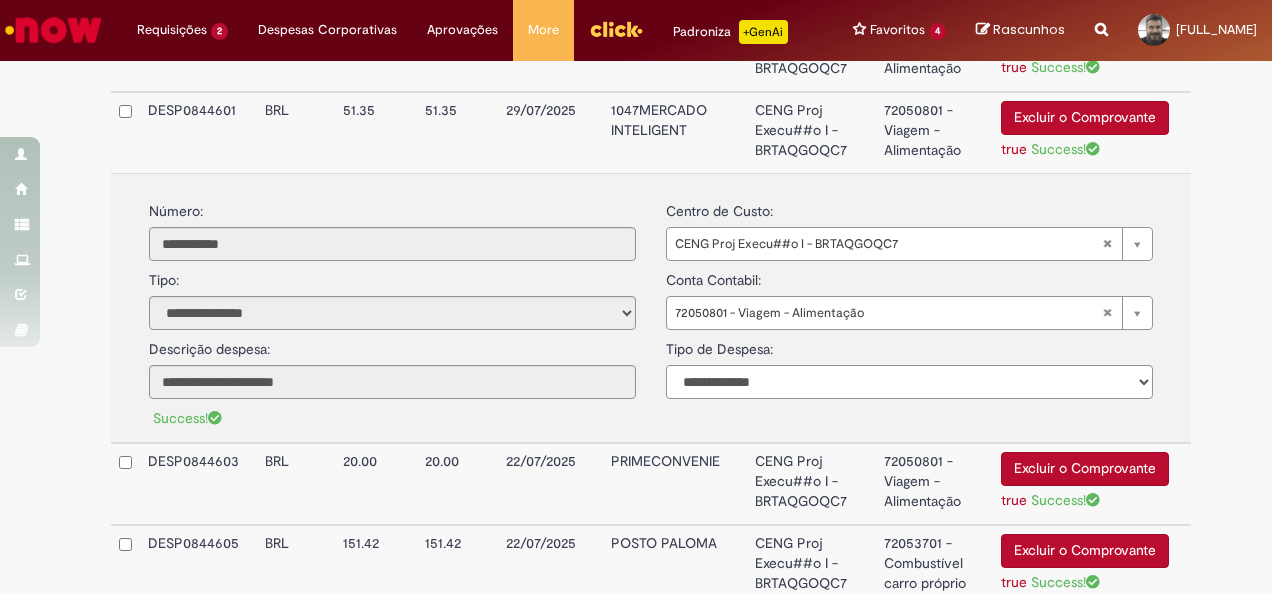 click on "**********" at bounding box center [909, 382] 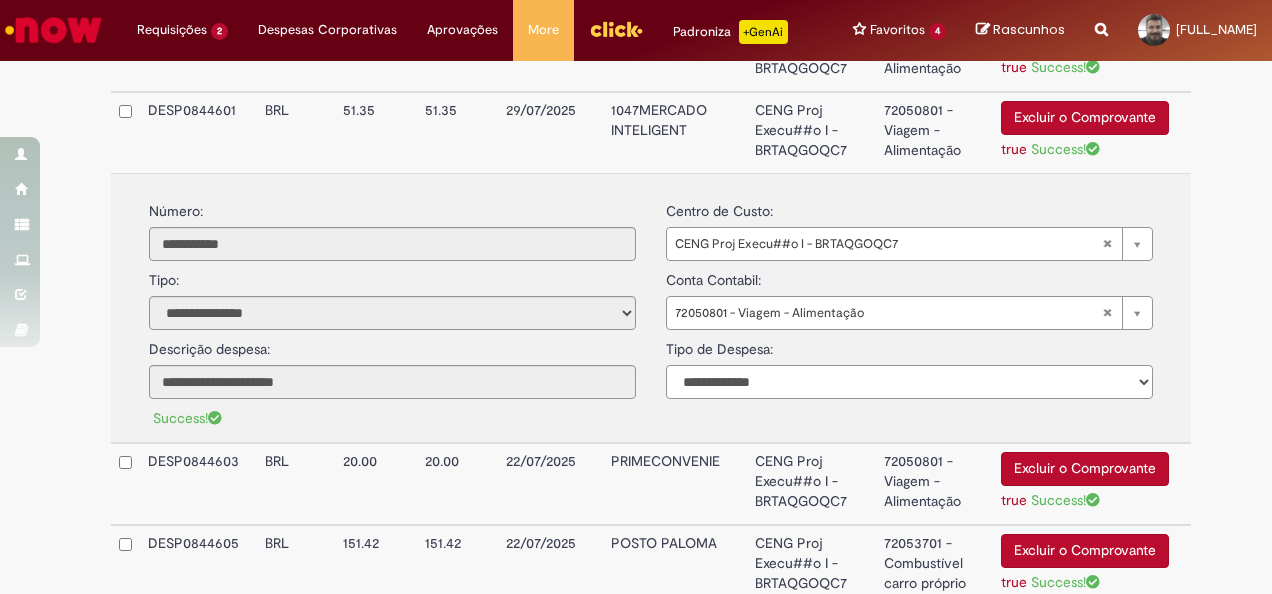 select on "*" 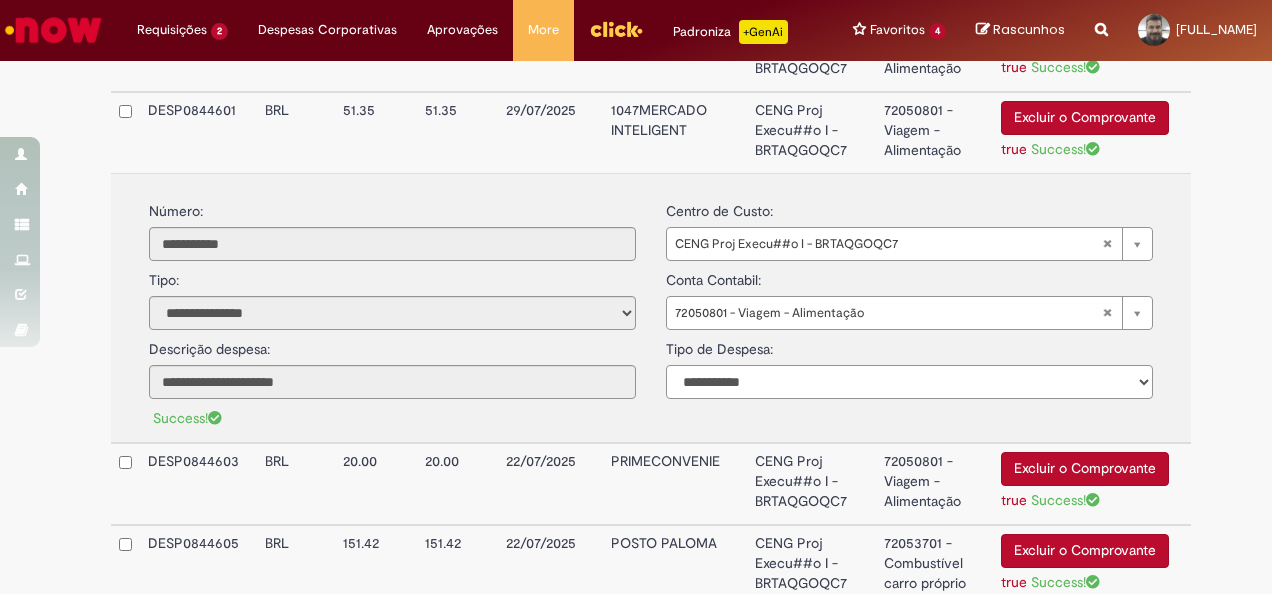 click on "**********" at bounding box center [909, 382] 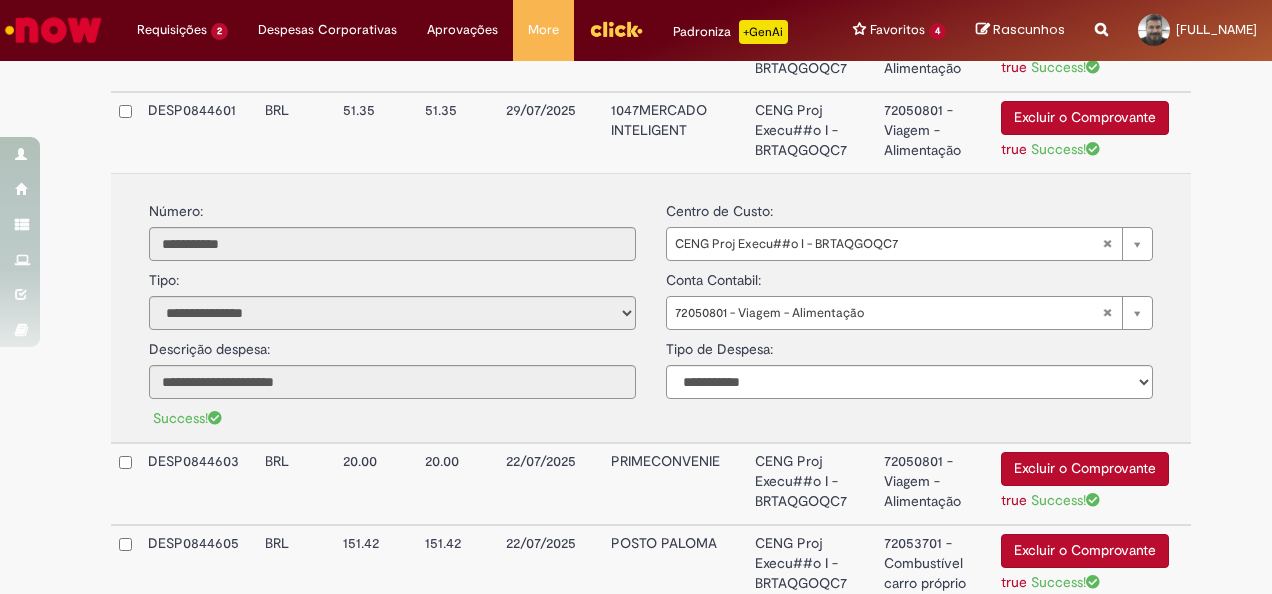 click on "CENG Proj Execu##o I - BRTAQGOQC7" at bounding box center [811, 51] 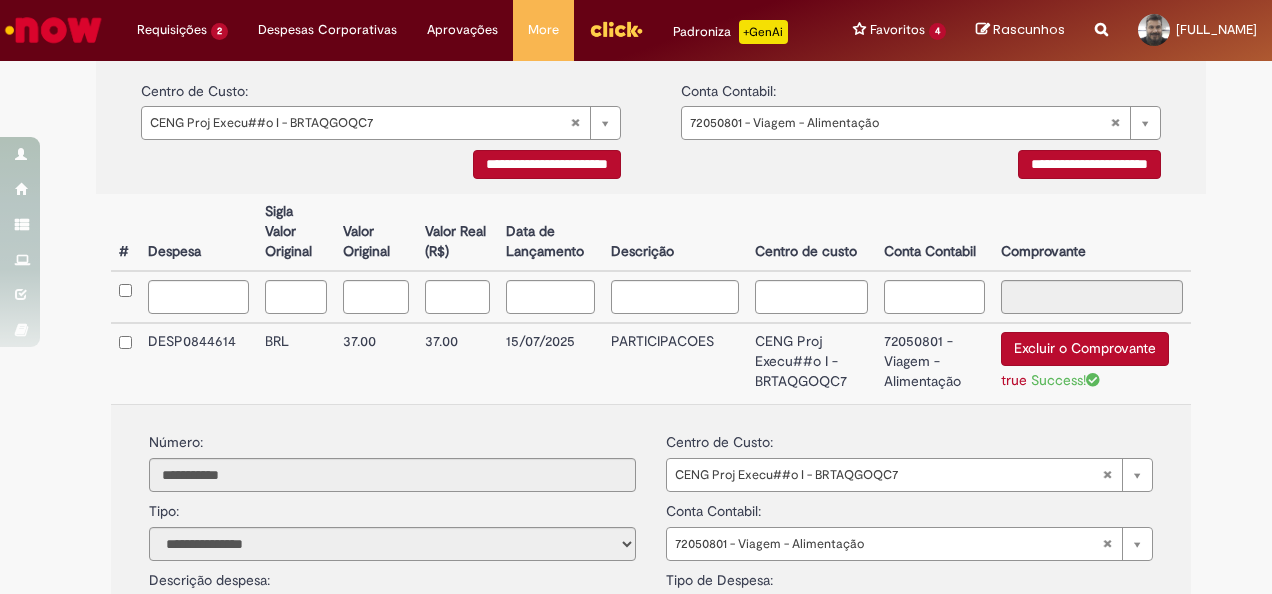 scroll, scrollTop: 436, scrollLeft: 0, axis: vertical 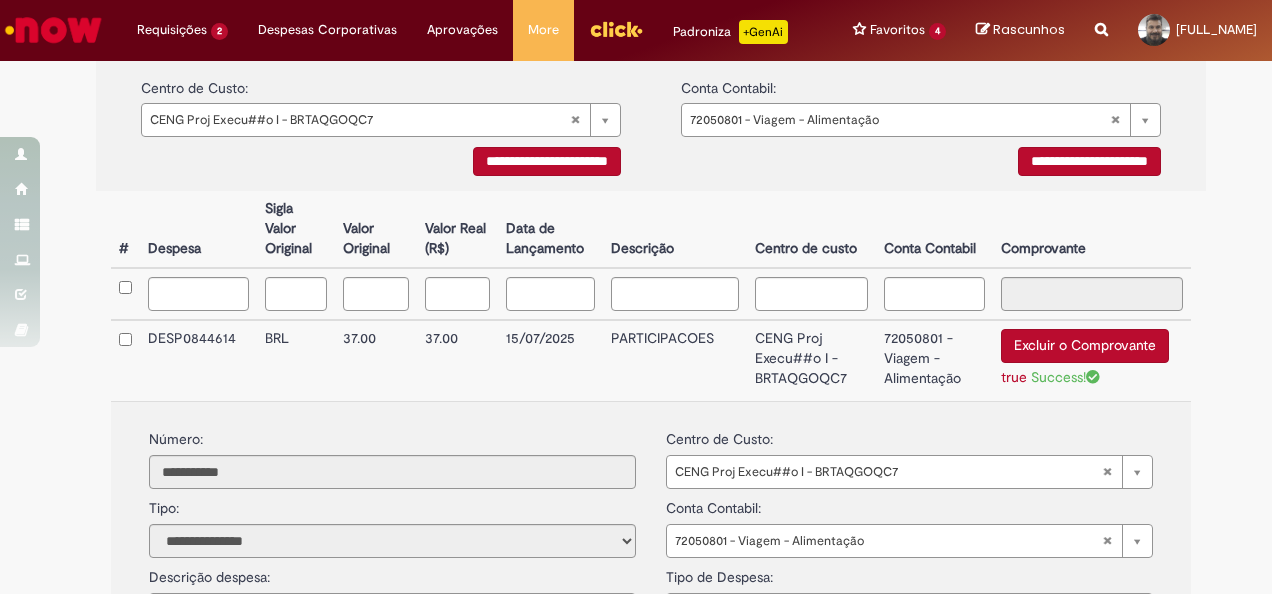 click on "PARTICIPACOES" at bounding box center (675, 360) 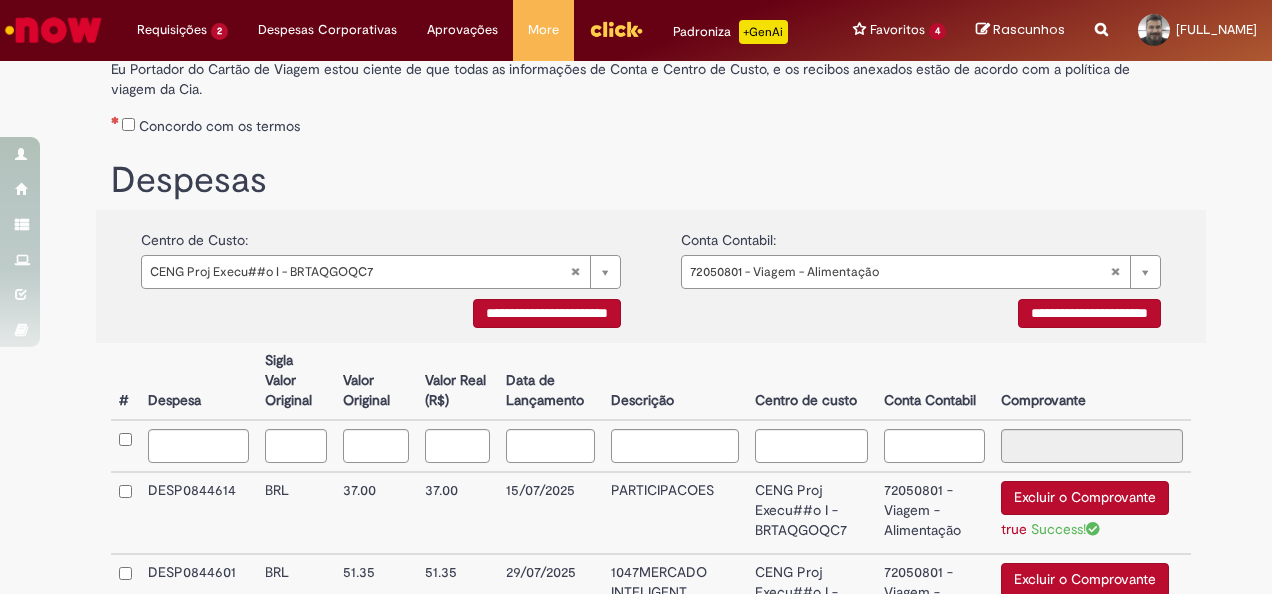 scroll, scrollTop: 278, scrollLeft: 0, axis: vertical 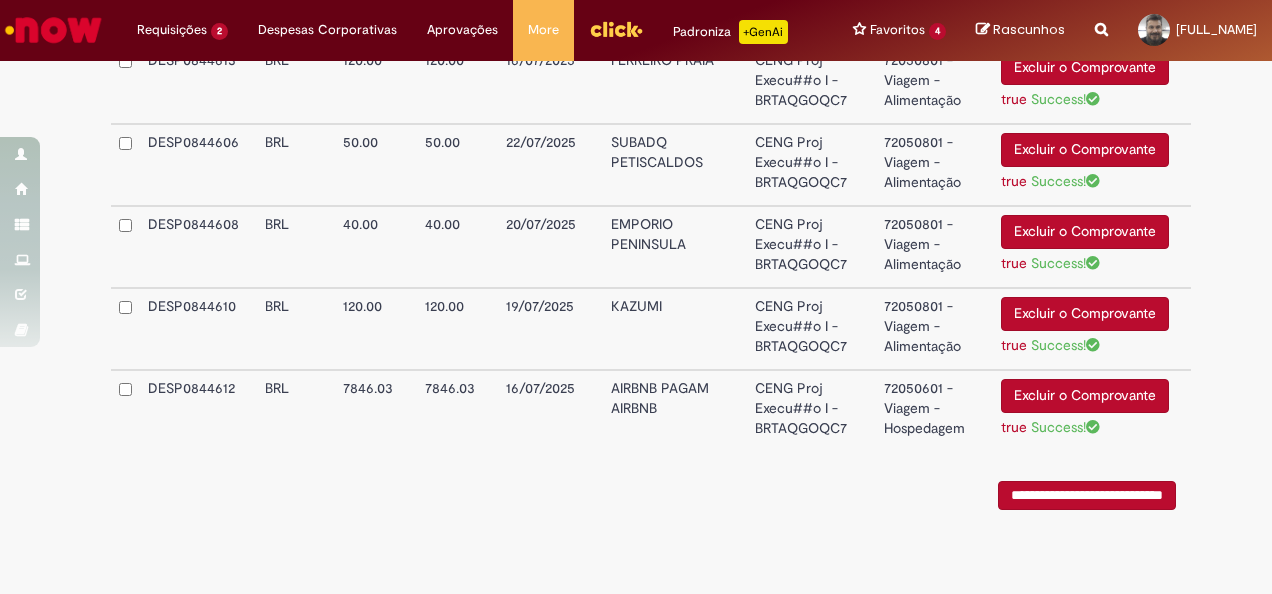 click on "**********" at bounding box center [1087, 495] 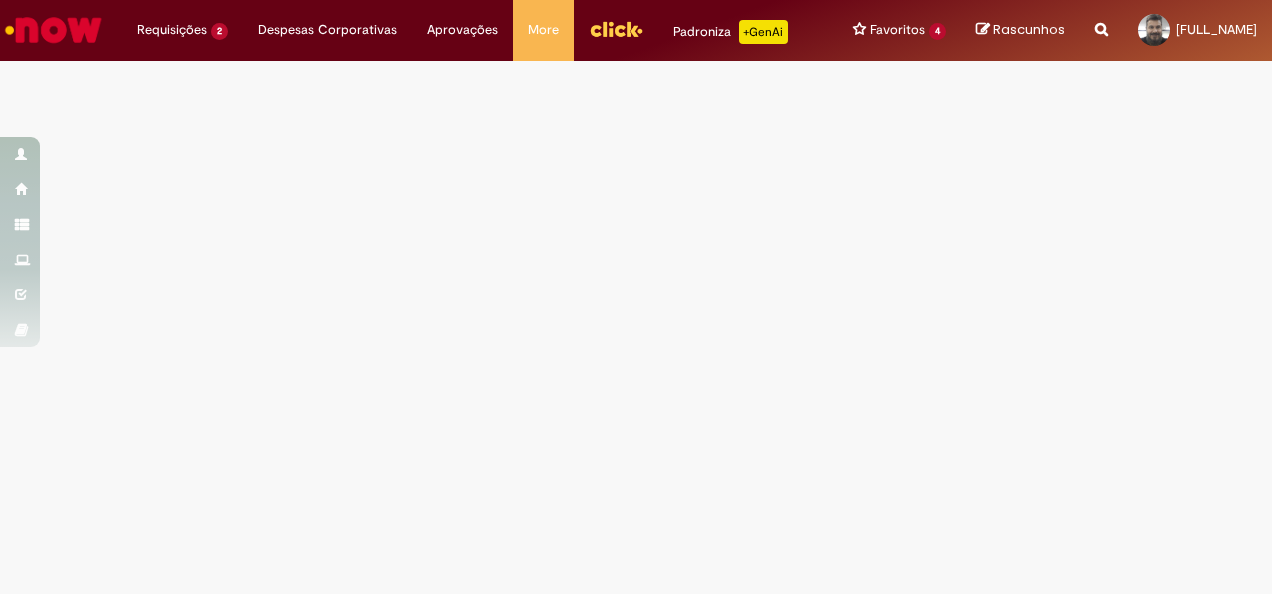 scroll, scrollTop: 0, scrollLeft: 0, axis: both 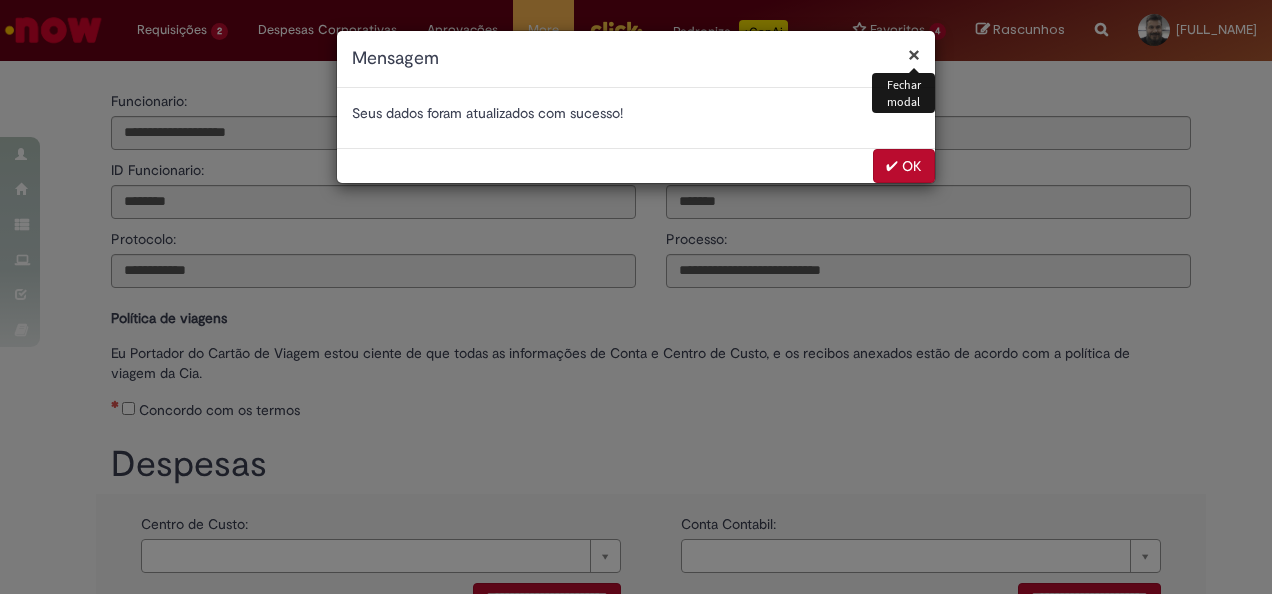 click on "✔ OK" at bounding box center [904, 166] 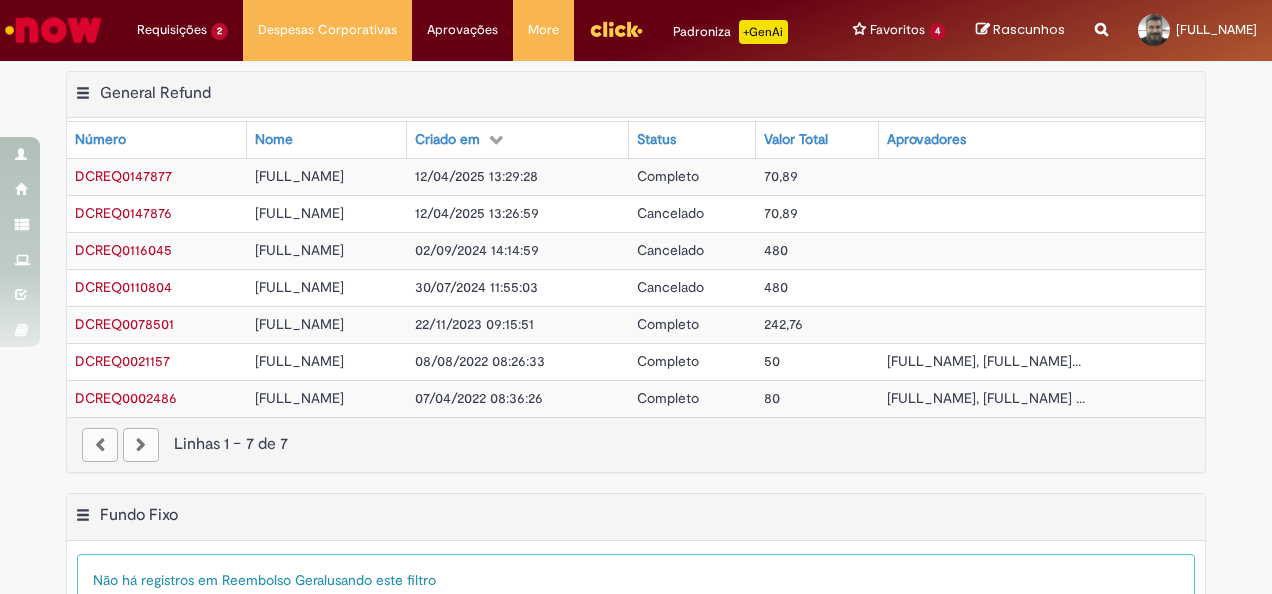scroll, scrollTop: 0, scrollLeft: 0, axis: both 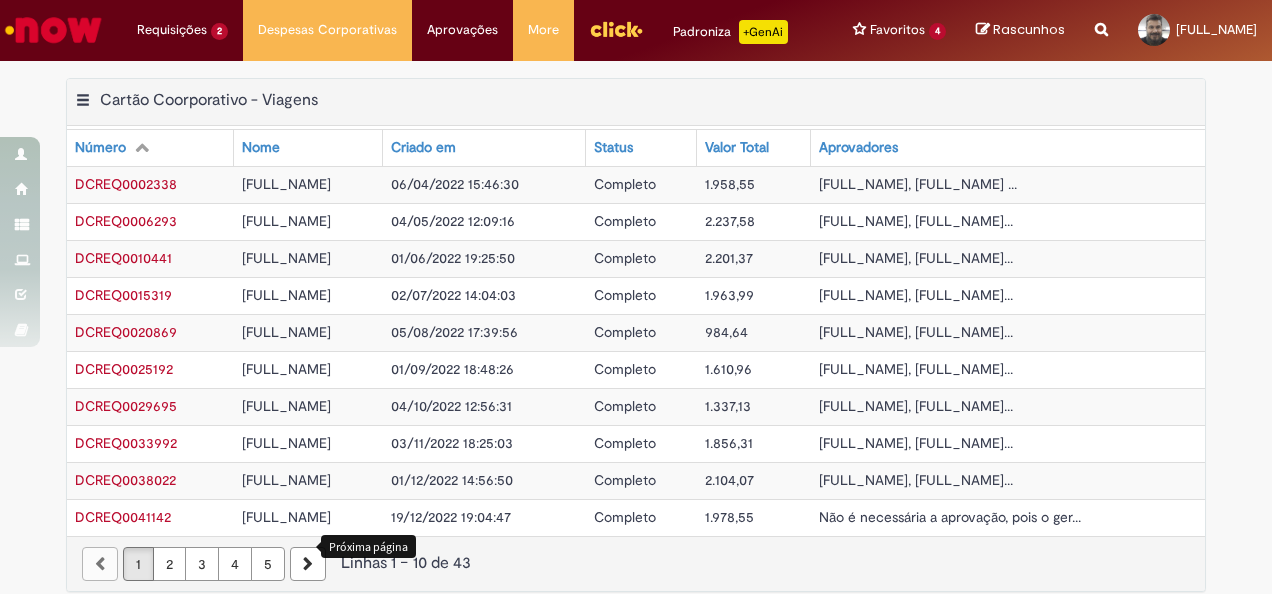 click at bounding box center (308, 564) 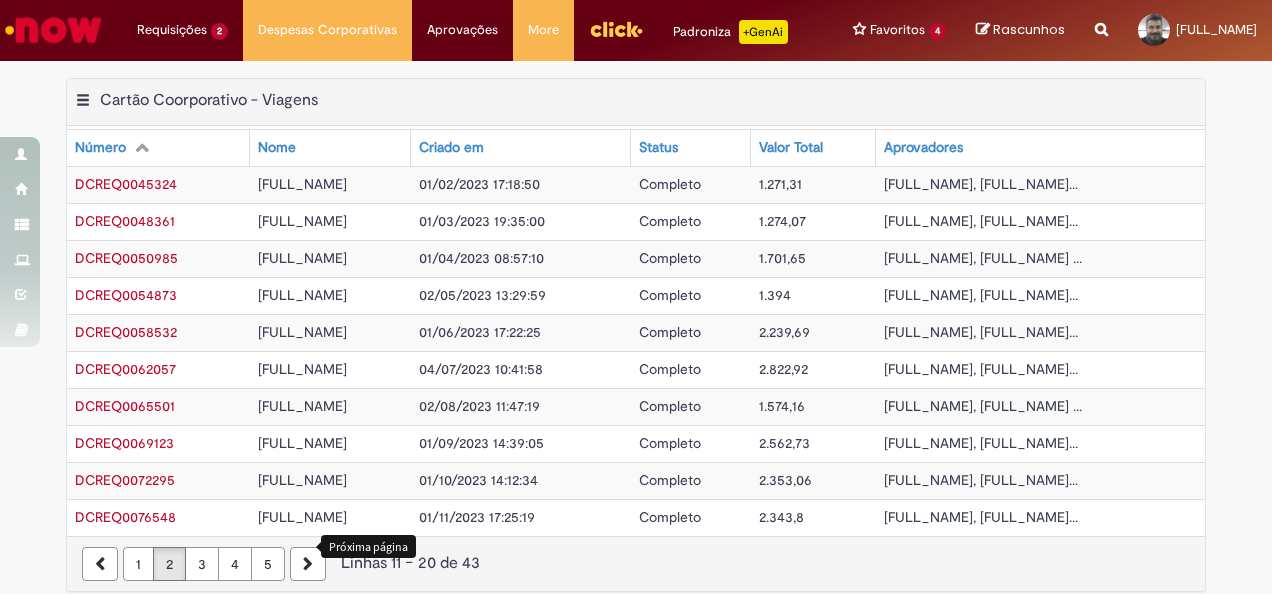 click on "5" at bounding box center [268, 564] 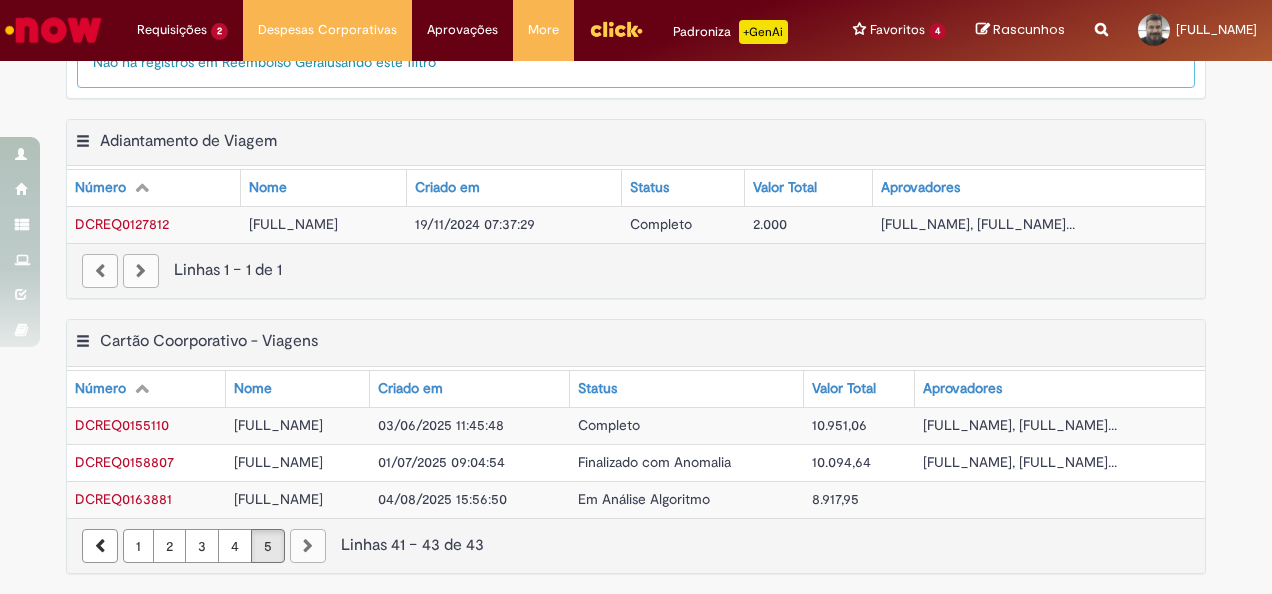 scroll, scrollTop: 502, scrollLeft: 0, axis: vertical 